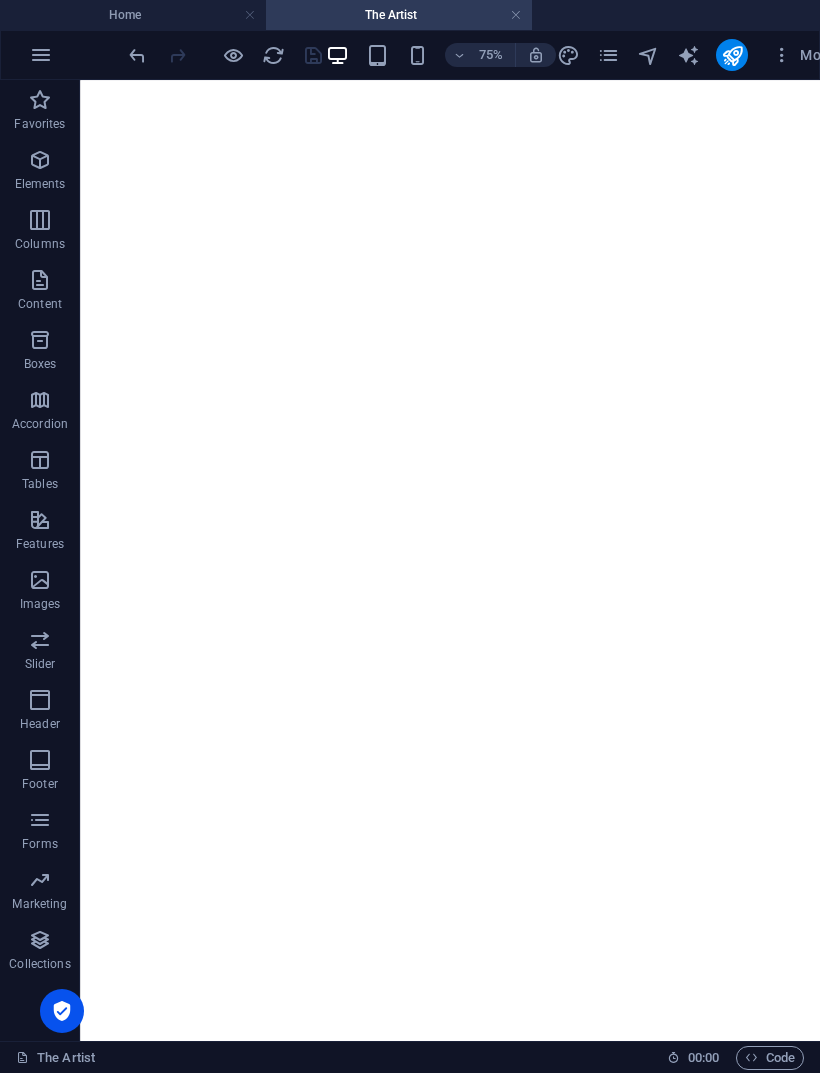 scroll, scrollTop: 0, scrollLeft: 0, axis: both 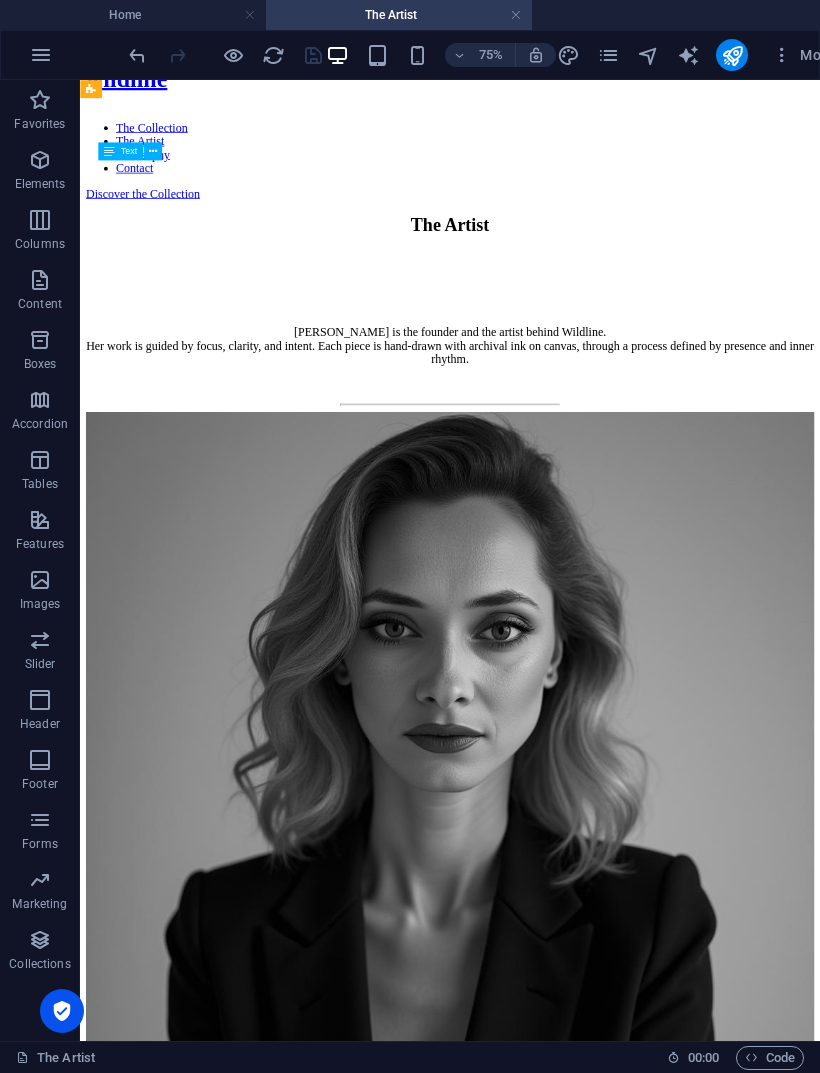 click on "Home" at bounding box center [133, 15] 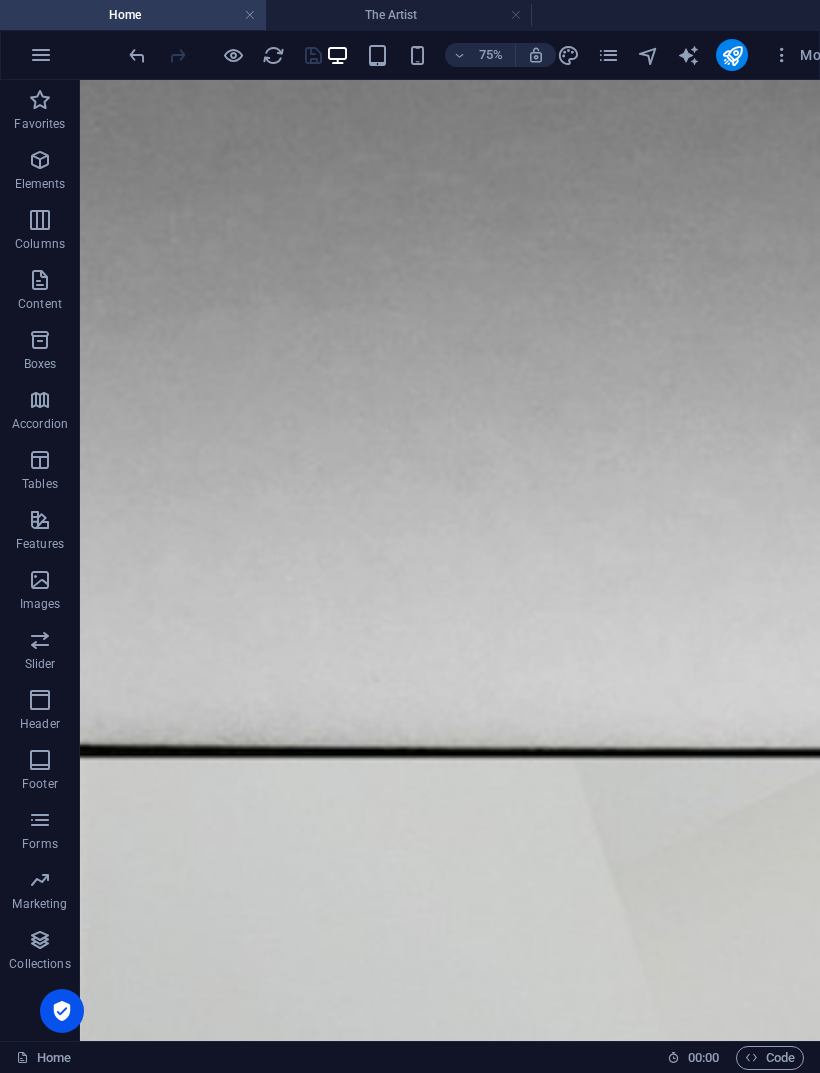 click at bounding box center [608, 55] 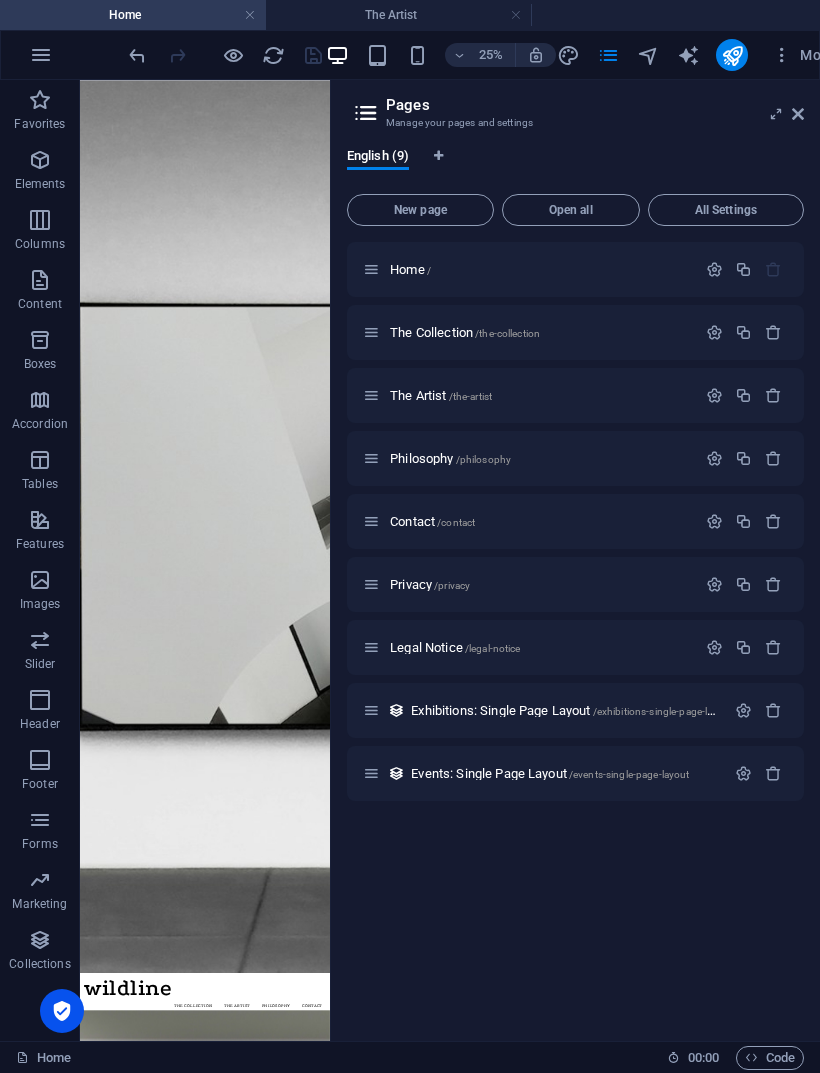 click on "The Artist /the-artist" at bounding box center (441, 395) 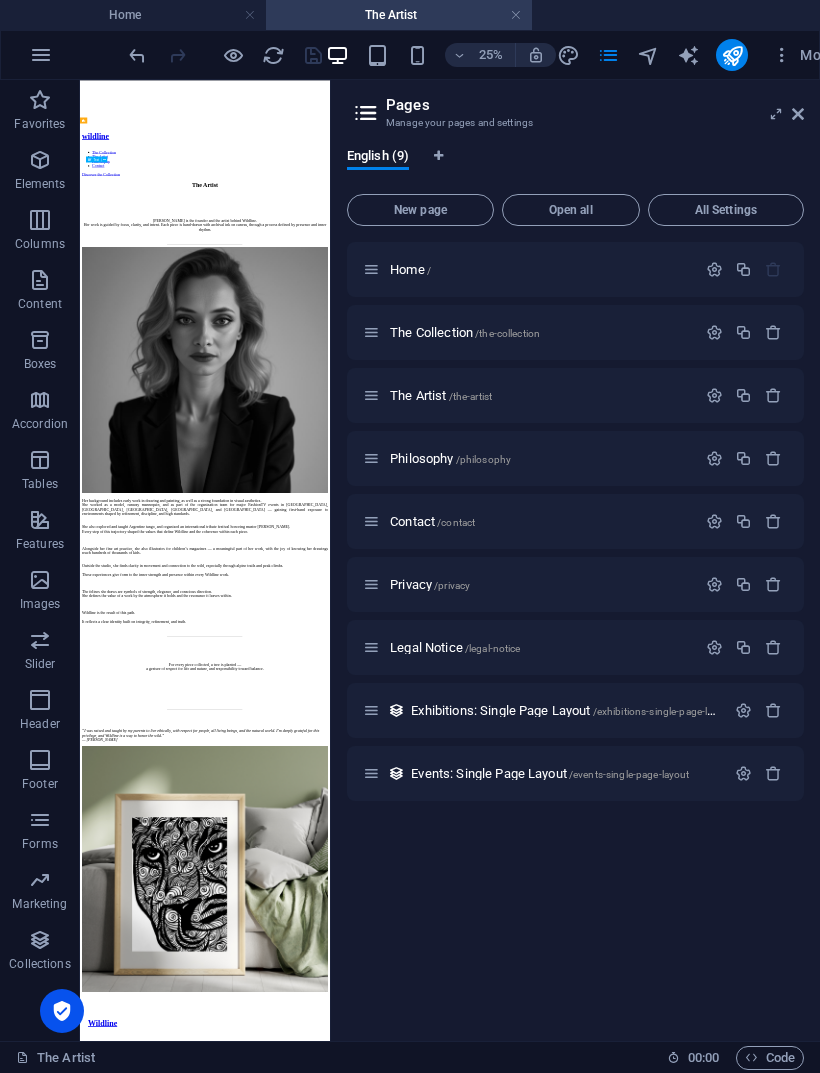 click at bounding box center (776, 114) 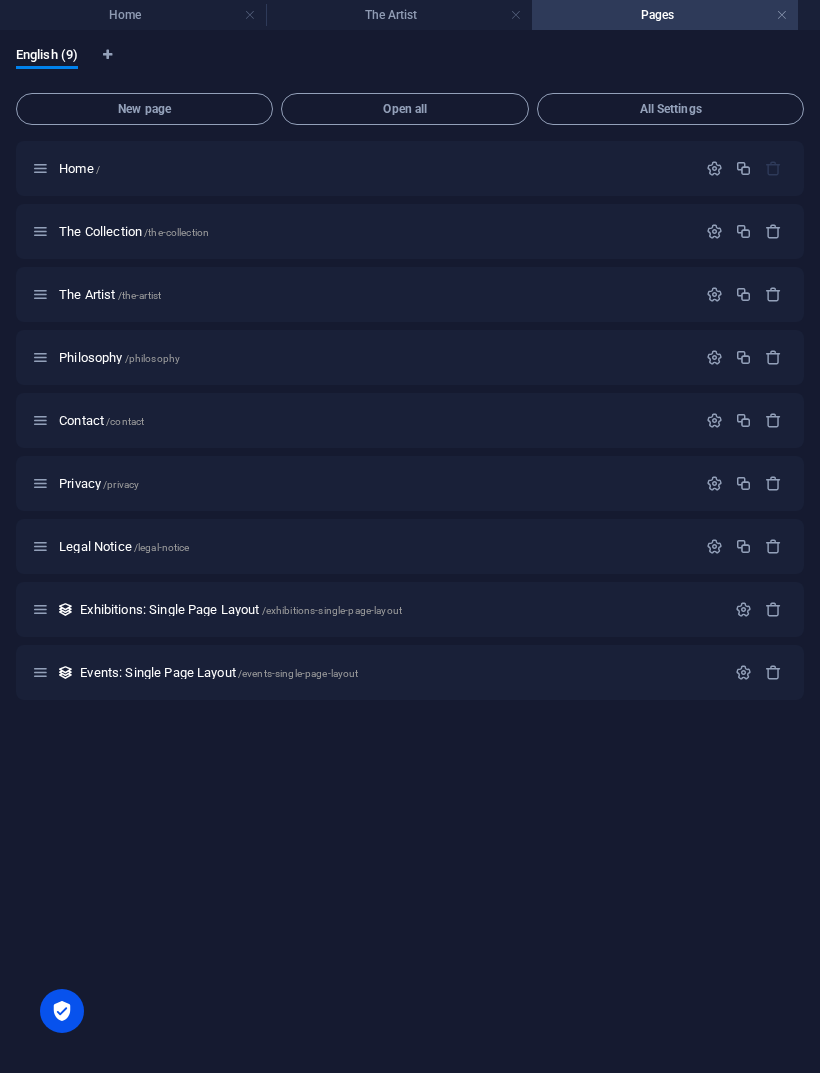 click on "The Artist /the-artist" at bounding box center (110, 294) 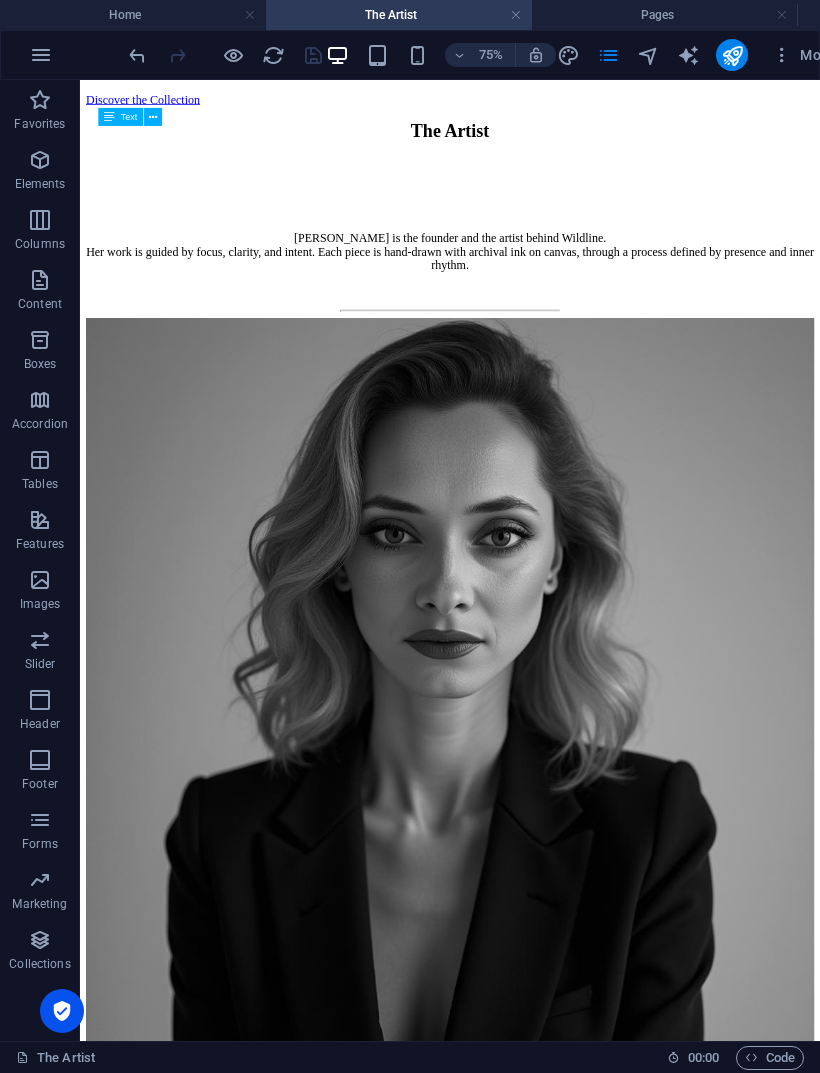 scroll, scrollTop: 464, scrollLeft: 0, axis: vertical 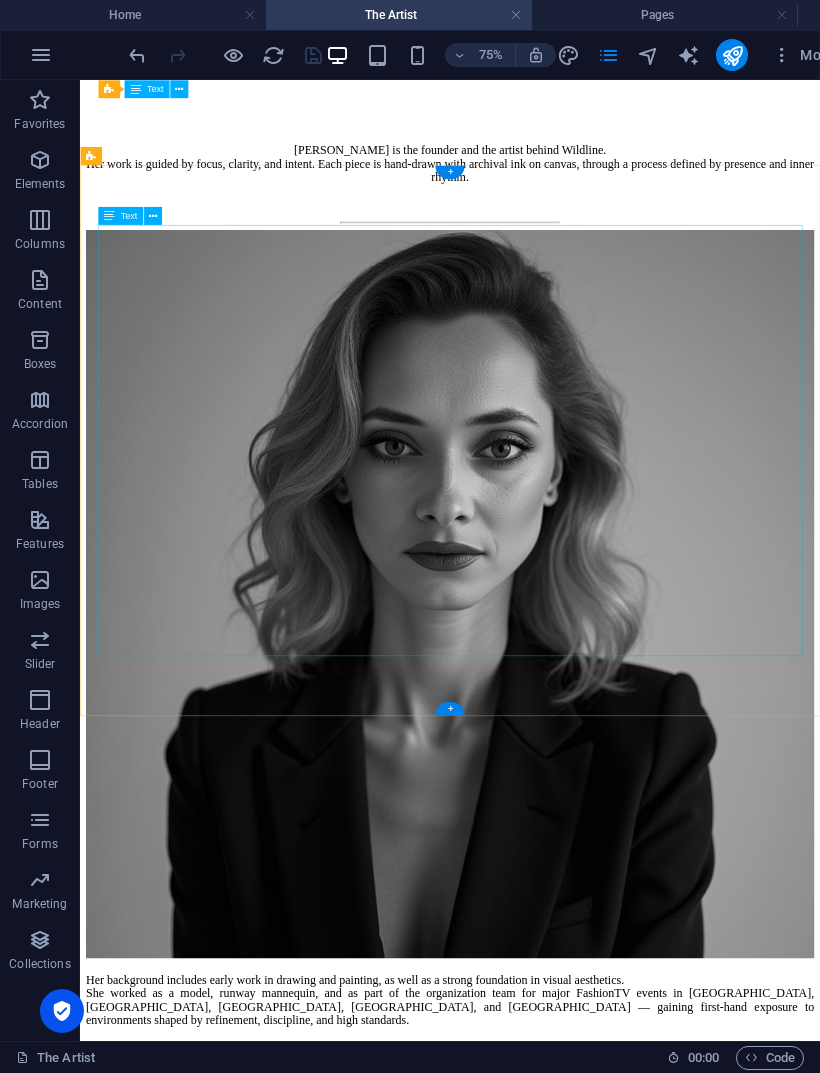 click on "Her background includes early work in drawing and painting, as well as a strong foundation in visual aesthetics. She worked as a model, runway mannequin, and as part of the organization team for major FashionTV events in [GEOGRAPHIC_DATA], [GEOGRAPHIC_DATA], [GEOGRAPHIC_DATA], [GEOGRAPHIC_DATA], and [GEOGRAPHIC_DATA] — gaining first-hand exposure to environments shaped by refinement, discipline, and high standards. She also explored and taught Argentine tango, and organized an international tribute festival honoring master [PERSON_NAME]. Every step of this trajectory shaped the values that define Wildline and the coherence within each piece. Alongside her fine art practice, she also illustrates for children’s magazines — a meaningful part of her work, with the joy of knowing her drawings reach hundreds of thousands of kids. Outside the studio, she finds clarity in movement and connection to the wild, especially through alpine trails and peak climbs. These experiences give form to the inner strength and presence within every Wildline work." at bounding box center (573, 1539) 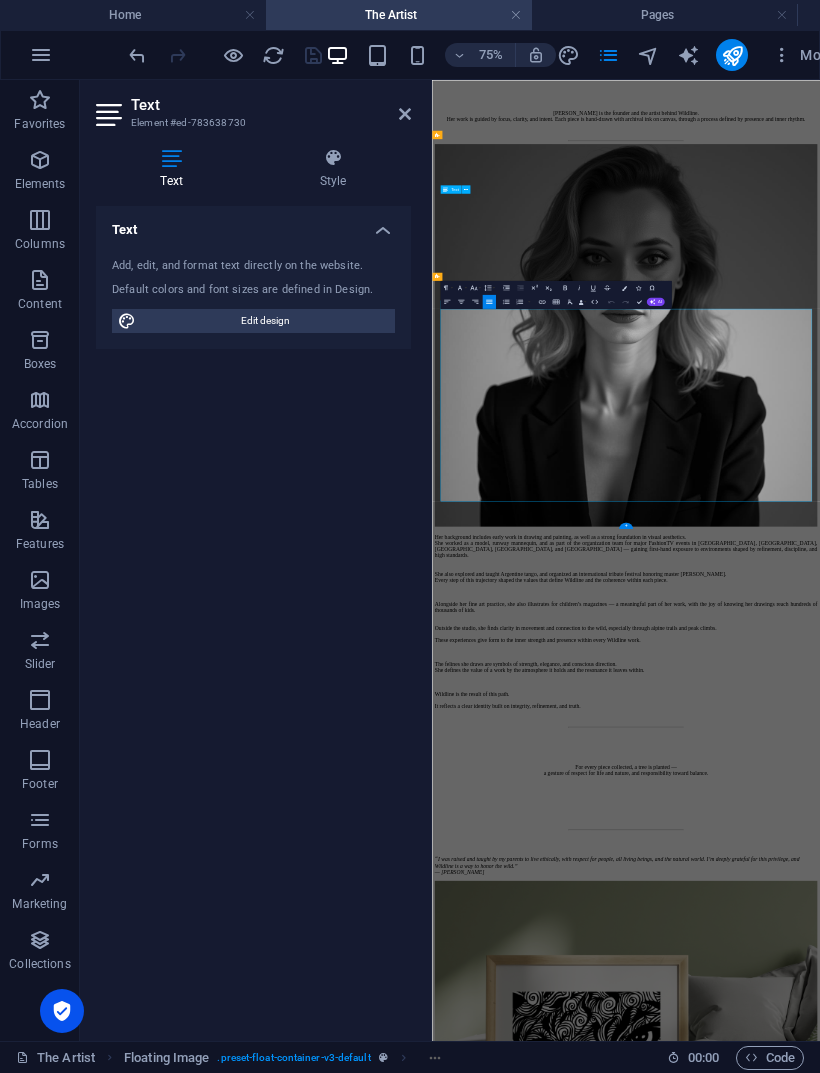 scroll, scrollTop: 0, scrollLeft: 0, axis: both 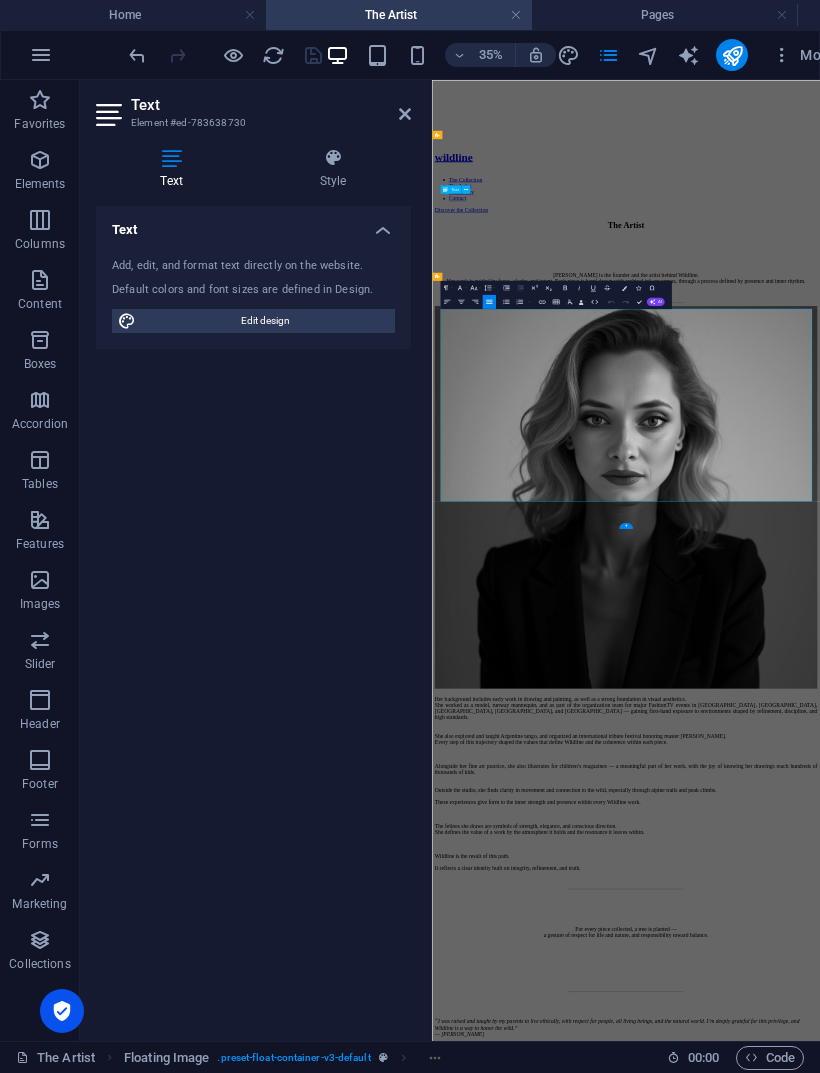 click on "Her background includes early work in drawing and painting, as well as a strong foundation in visual aesthetics. She worked as a model, runway mannequin, and as part of the organization team for major FashionTV events in [GEOGRAPHIC_DATA], [GEOGRAPHIC_DATA], [GEOGRAPHIC_DATA], [GEOGRAPHIC_DATA], and [GEOGRAPHIC_DATA] — gaining first-hand exposure to environments shaped by refinement, discipline, and high standards." at bounding box center (986, 1875) 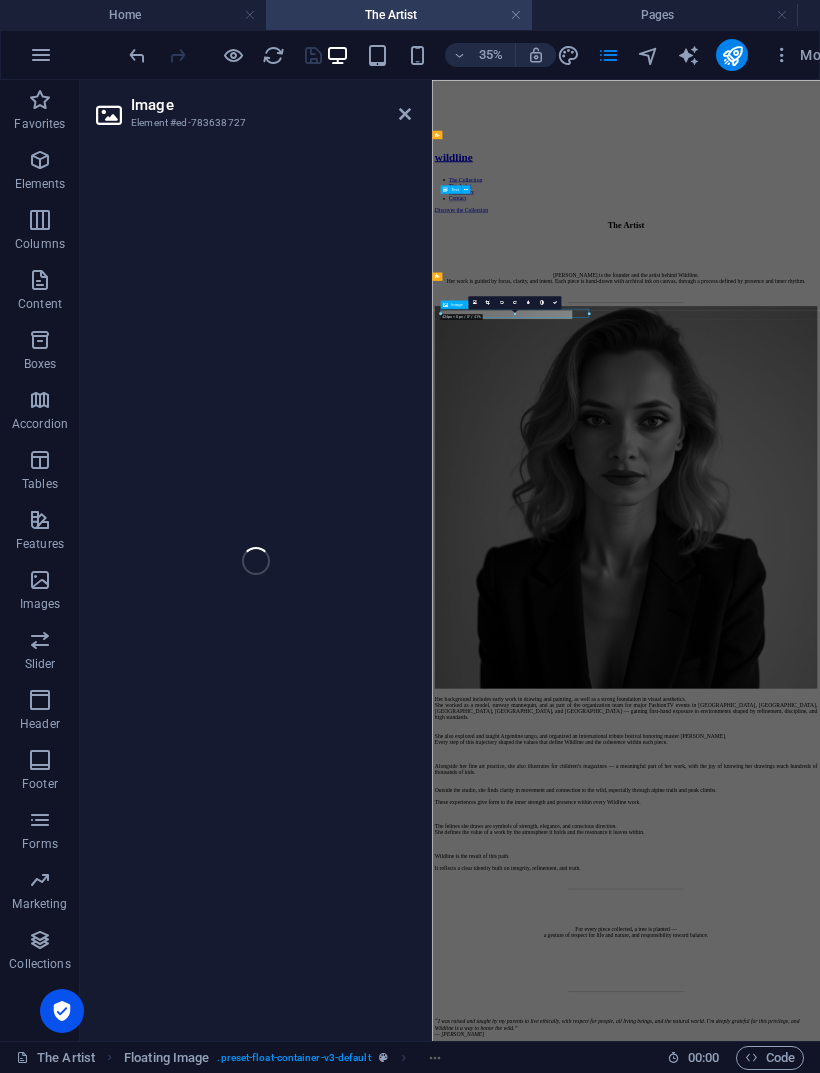 select on "%" 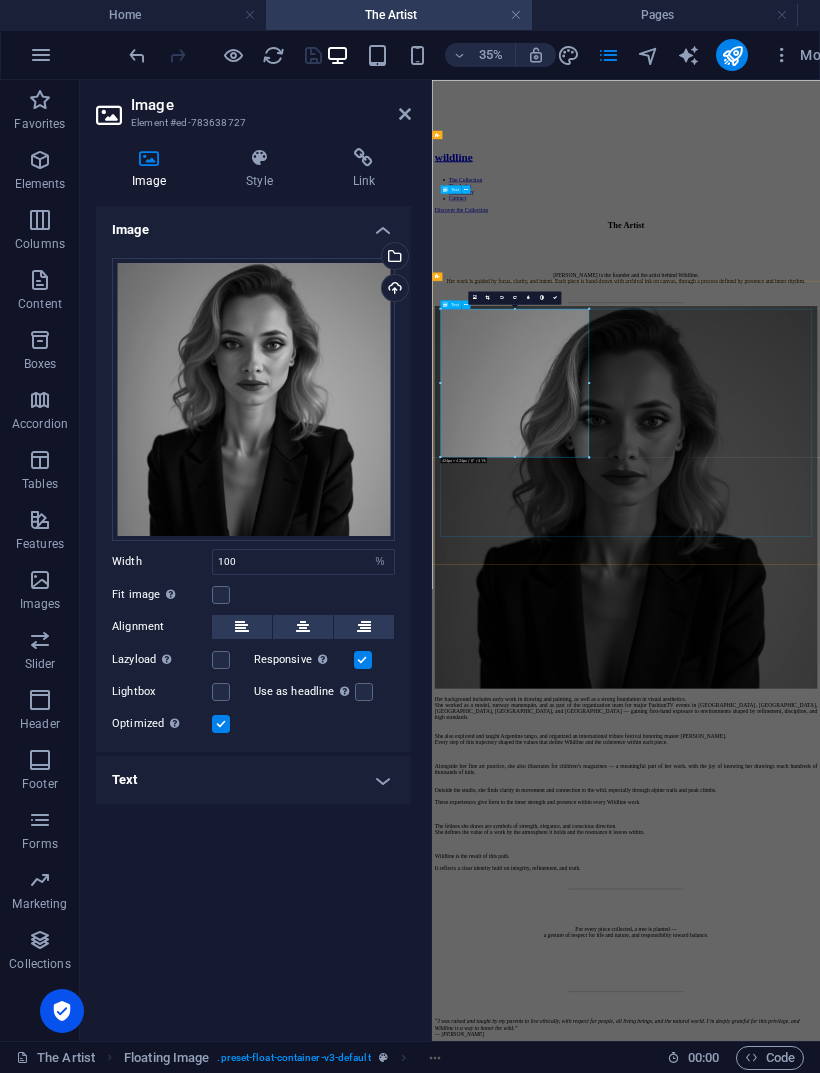 click on "Her background includes early work in drawing and painting, as well as a strong foundation in visual aesthetics. She worked as a model, runway mannequin, and as part of the organization team for major FashionTV events in [GEOGRAPHIC_DATA], [GEOGRAPHIC_DATA], [GEOGRAPHIC_DATA], [GEOGRAPHIC_DATA], and [GEOGRAPHIC_DATA] — gaining first-hand exposure to environments shaped by refinement, discipline, and high standards. She also explored and taught Argentine tango, and organized an international tribute festival honoring master [PERSON_NAME]. Every step of this trajectory shaped the values that define Wildline and the coherence within each piece. Alongside her fine art practice, she also illustrates for children’s magazines — a meaningful part of her work, with the joy of knowing her drawings reach hundreds of thousands of kids. Outside the studio, she finds clarity in movement and connection to the wild, especially through alpine trails and peak climbs. These experiences give form to the inner strength and presence within every Wildline work." at bounding box center [986, 2107] 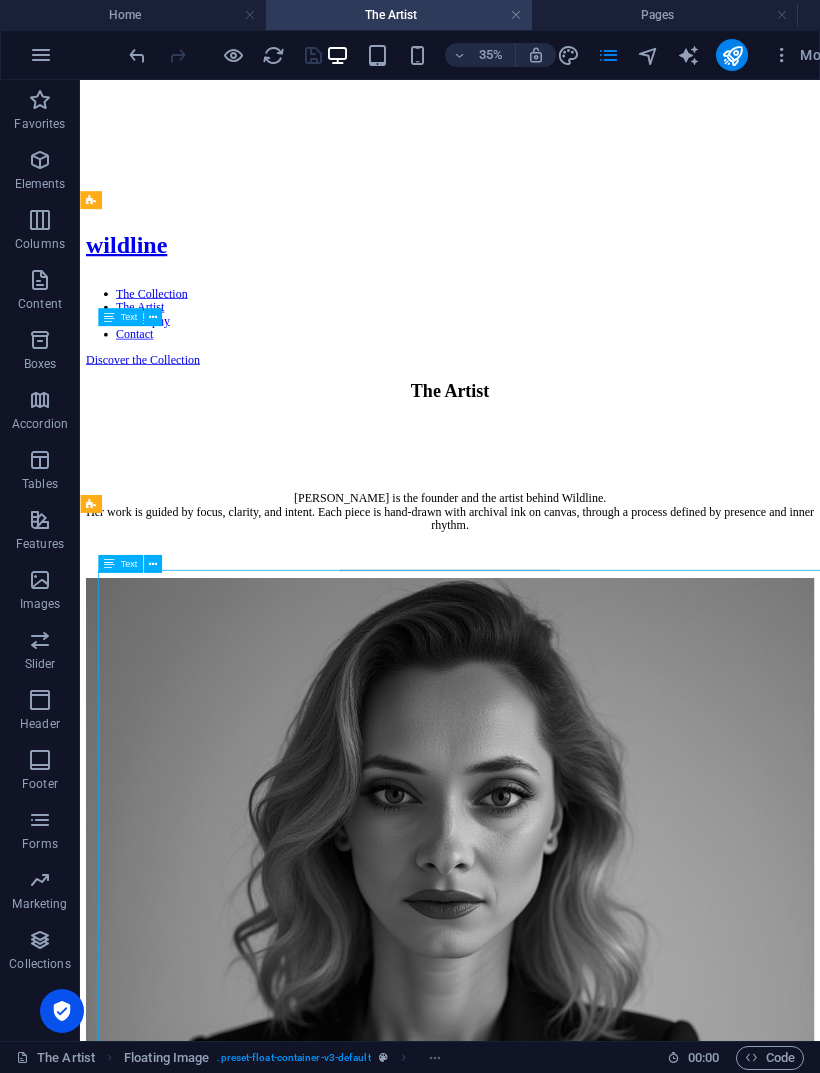 click on "[PERSON_NAME] is the founder and the artist behind Wildline. Her work is guided by focus, clarity, and intent. Each piece is hand-drawn with archival ink on canvas, through a process defined by presence and inner rhythm." at bounding box center [573, 639] 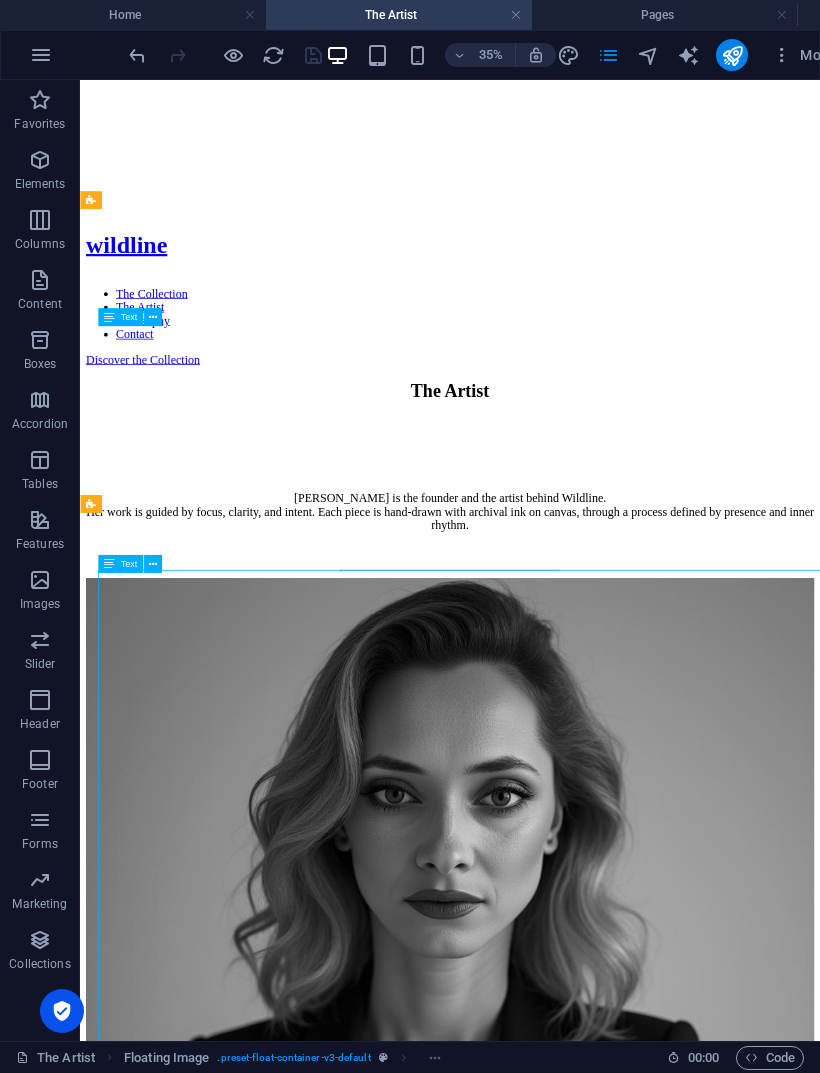 click on "[PERSON_NAME] is the founder and the artist behind Wildline. Her work is guided by focus, clarity, and intent. Each piece is hand-drawn with archival ink on canvas, through a process defined by presence and inner rhythm." at bounding box center [573, 639] 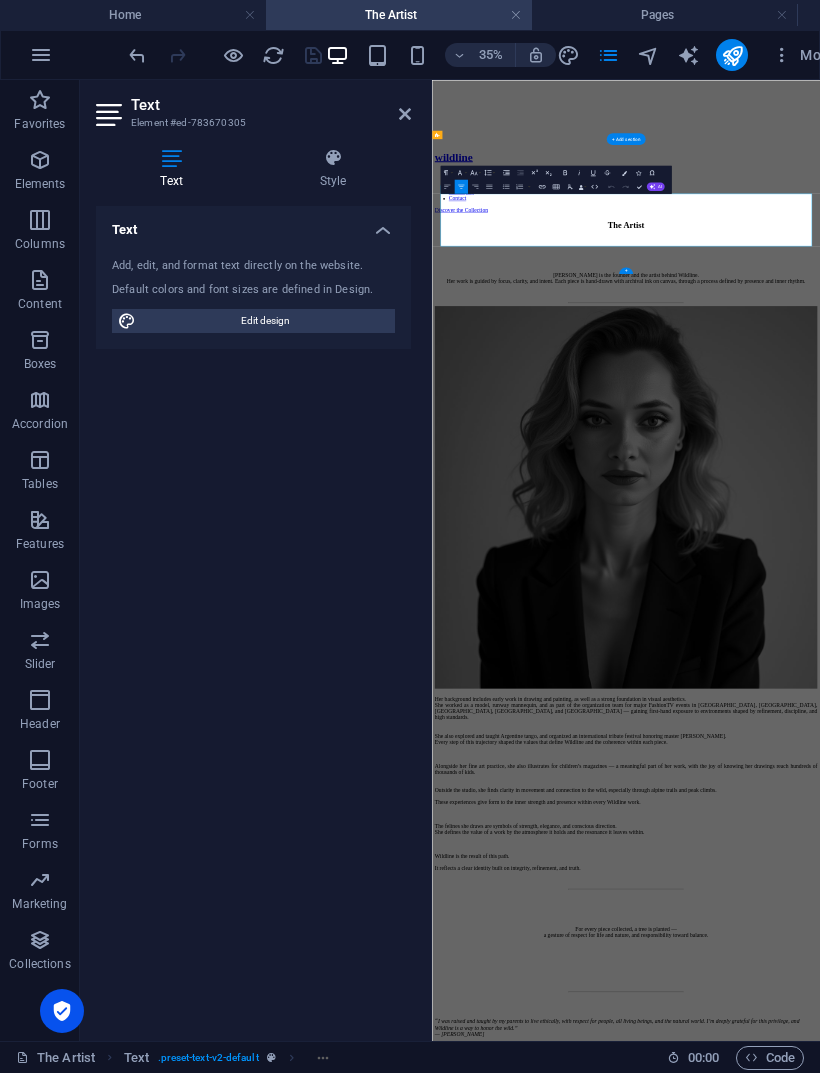 click on "Her background includes early work in drawing and painting, as well as a strong foundation in visual aesthetics. She worked as a model, runway mannequin, and as part of the organization team for major FashionTV events in [GEOGRAPHIC_DATA], [GEOGRAPHIC_DATA], [GEOGRAPHIC_DATA], [GEOGRAPHIC_DATA], and [GEOGRAPHIC_DATA] — gaining first-hand exposure to environments shaped by refinement, discipline, and high standards. She also explored and taught Argentine tango, and organized an international tribute festival honoring master [PERSON_NAME]. Every step of this trajectory shaped the values that define Wildline and the coherence within each piece. Alongside her fine art practice, she also illustrates for children’s magazines — a meaningful part of her work, with the joy of knowing her drawings reach hundreds of thousands of kids. Outside the studio, she finds clarity in movement and connection to the wild, especially through alpine trails and peak climbs. These experiences give form to the inner strength and presence within every Wildline work." at bounding box center (986, 2107) 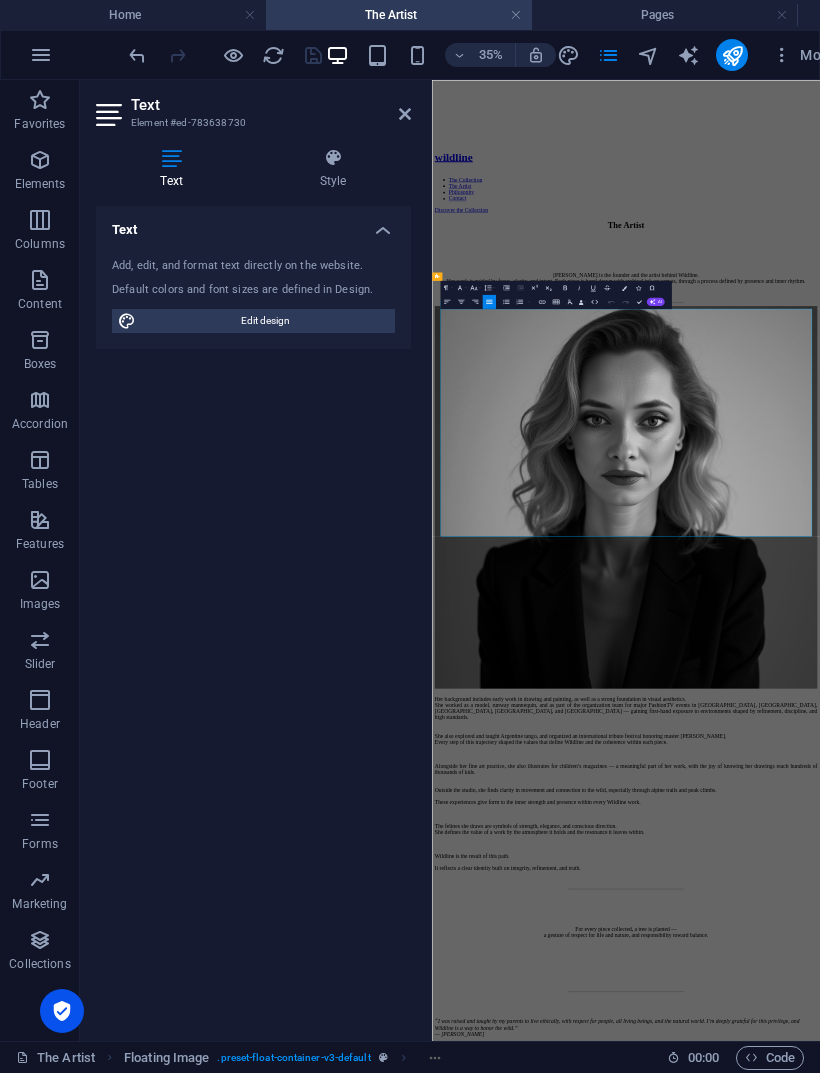 click on "Text Element #ed-783638730" at bounding box center [253, 106] 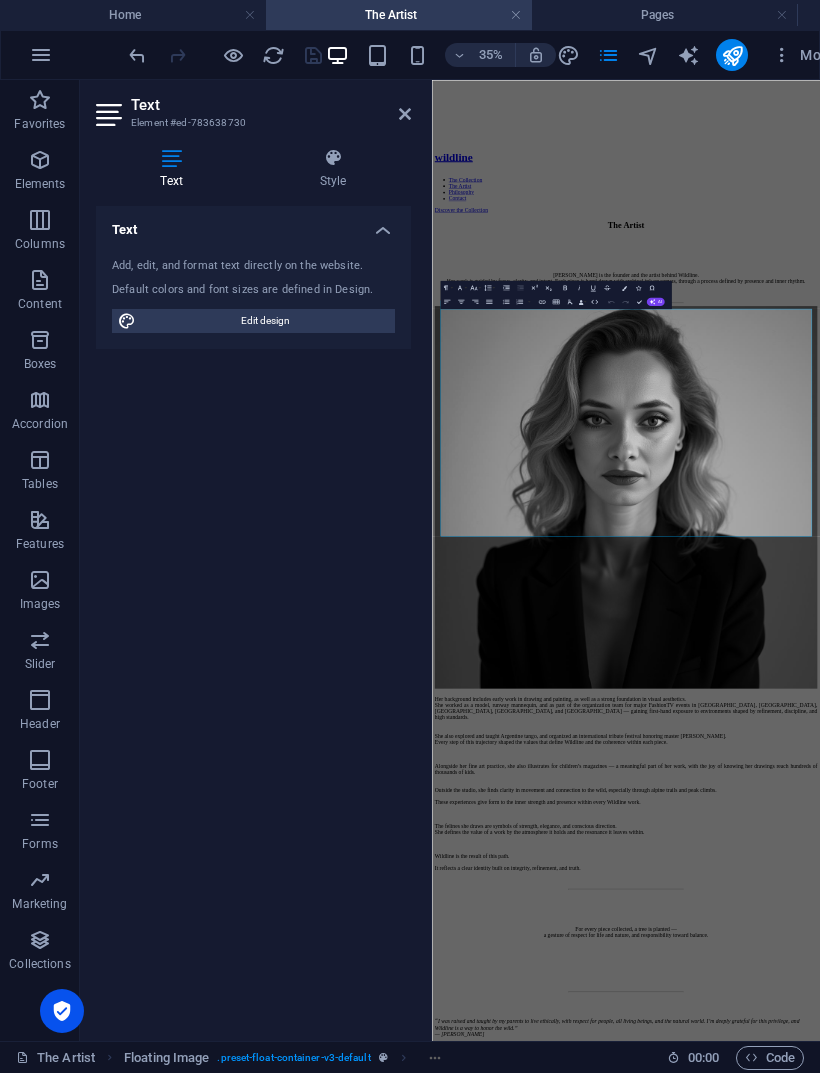 click at bounding box center [405, 114] 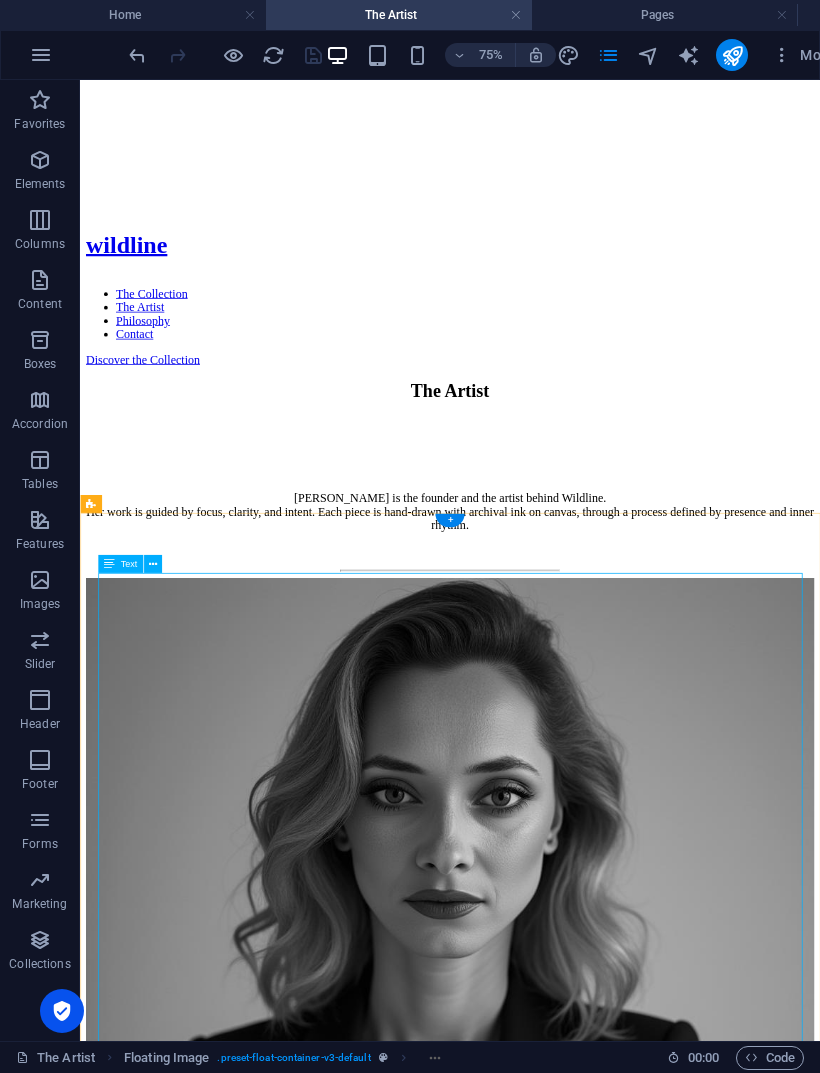 click on "Her background includes early work in drawing and painting, as well as a strong foundation in visual aesthetics. She worked as a model, runway mannequin, and as part of the organization team for major FashionTV events in [GEOGRAPHIC_DATA], [GEOGRAPHIC_DATA], [GEOGRAPHIC_DATA], [GEOGRAPHIC_DATA], and [GEOGRAPHIC_DATA] — gaining first-hand exposure to environments shaped by refinement, discipline, and high standards. She also explored and taught Argentine tango, and organized an international tribute festival honoring master [PERSON_NAME]. Every step of this trajectory shaped the values that define Wildline and the coherence within each piece. Alongside her fine art practice, she also illustrates for children’s magazines — a meaningful part of her work, with the joy of knowing her drawings reach hundreds of thousands of kids. Outside the studio, she finds clarity in movement and connection to the wild, especially through alpine trails and peak climbs. These experiences give form to the inner strength and presence within every Wildline work." at bounding box center [573, 2003] 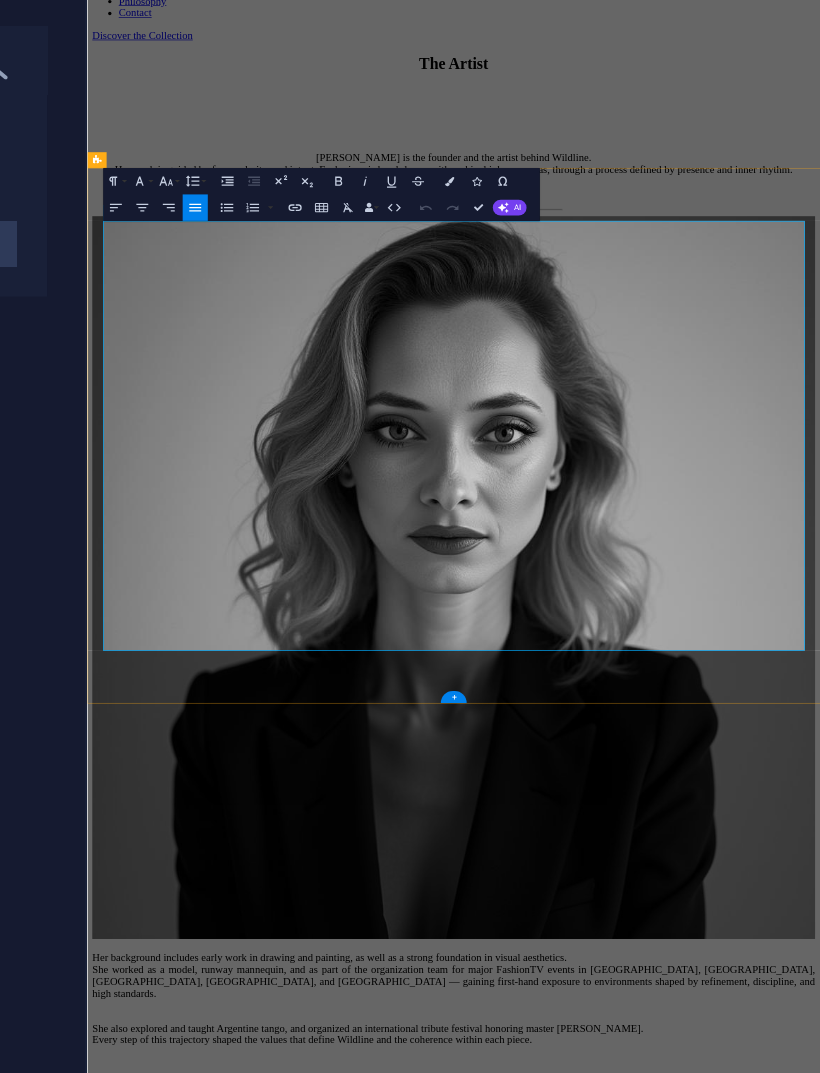 click on "The felines she draws are symbols of strength, elegance, and conscious direction. She defines the value of a work by the atmosphere it holds and the resonance it leaves within." at bounding box center (640, 1930) 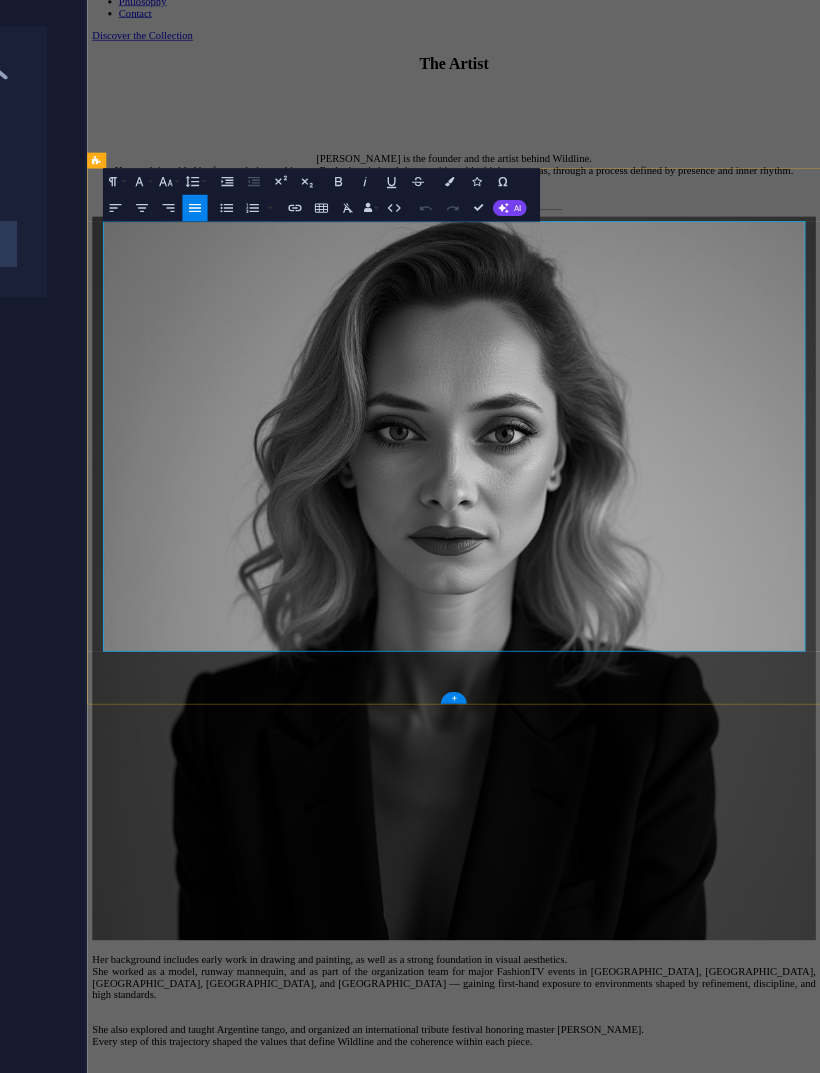 click on "The felines she draws are symbols of strength, elegance, and conscious direction. She defines the value of a work by the atmosphere it holds and the resonance it leaves within." at bounding box center [640, 1930] 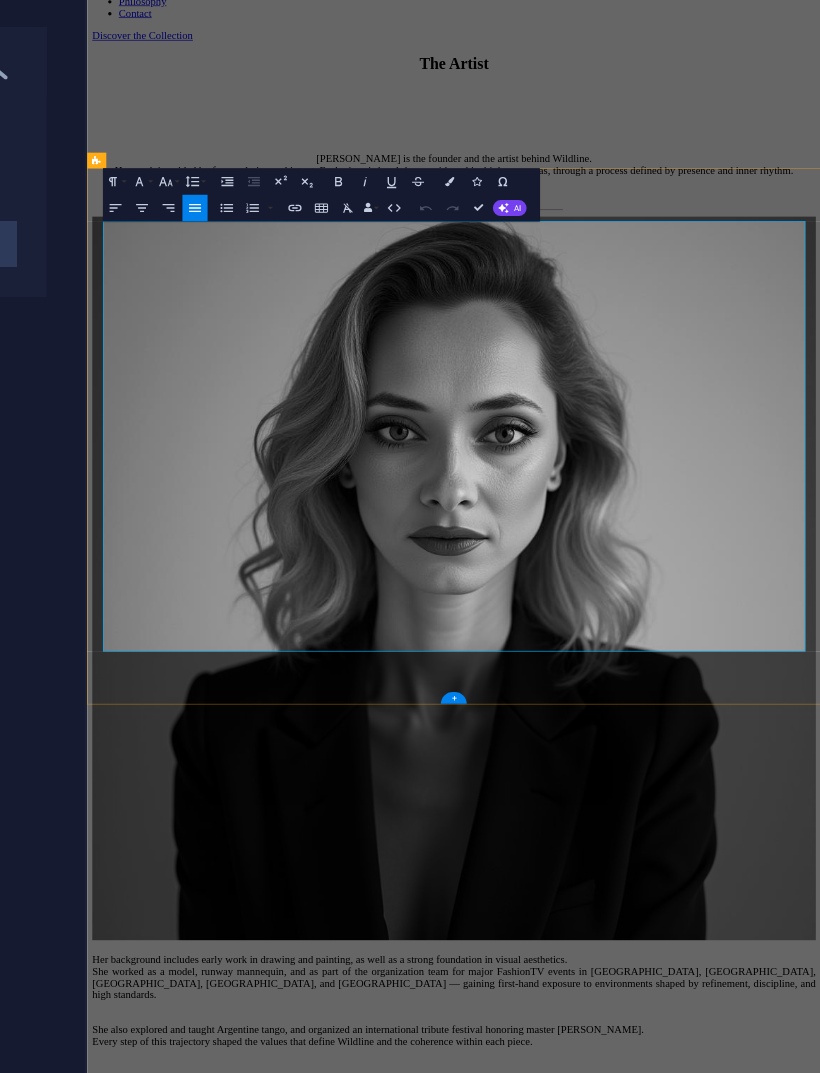click on "It reflects a clear identity built on integrity, refinement, and truth." at bounding box center (302, 2040) 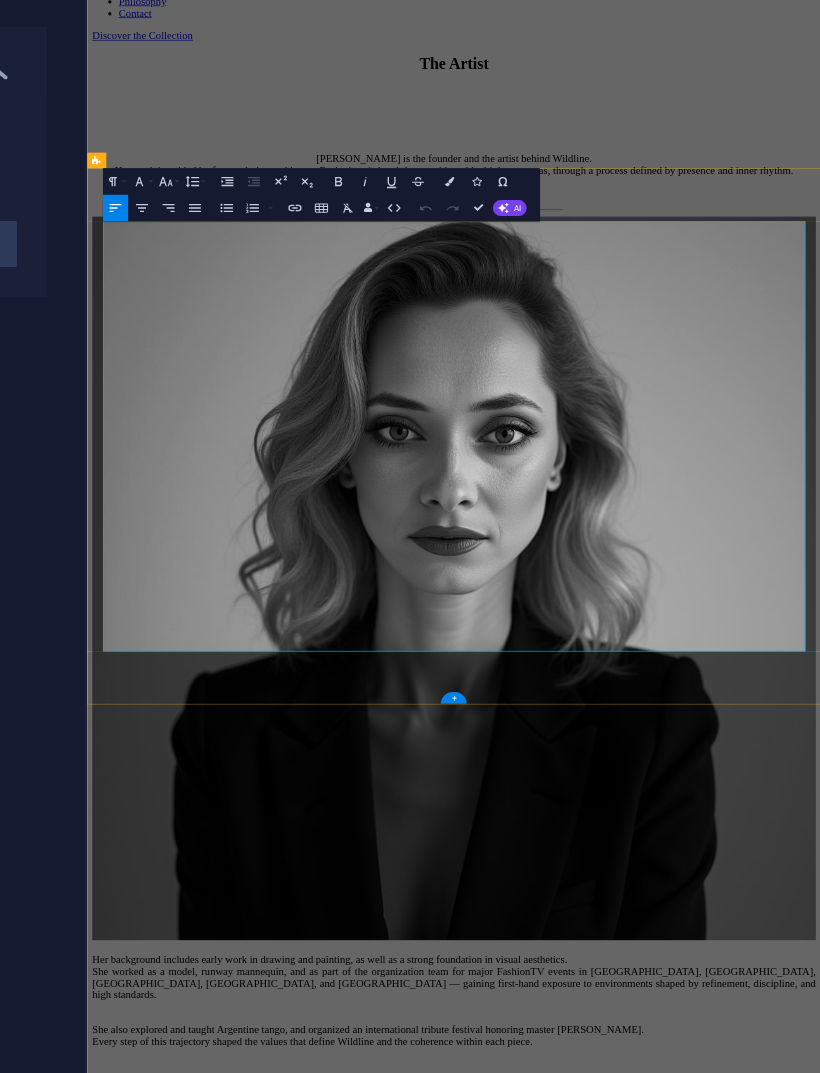 click on "The felines she draws are symbols of strength, elegance, and conscious direction. She defines the value of a work by the atmosphere it holds and the resonance it leaves within." at bounding box center (640, 1930) 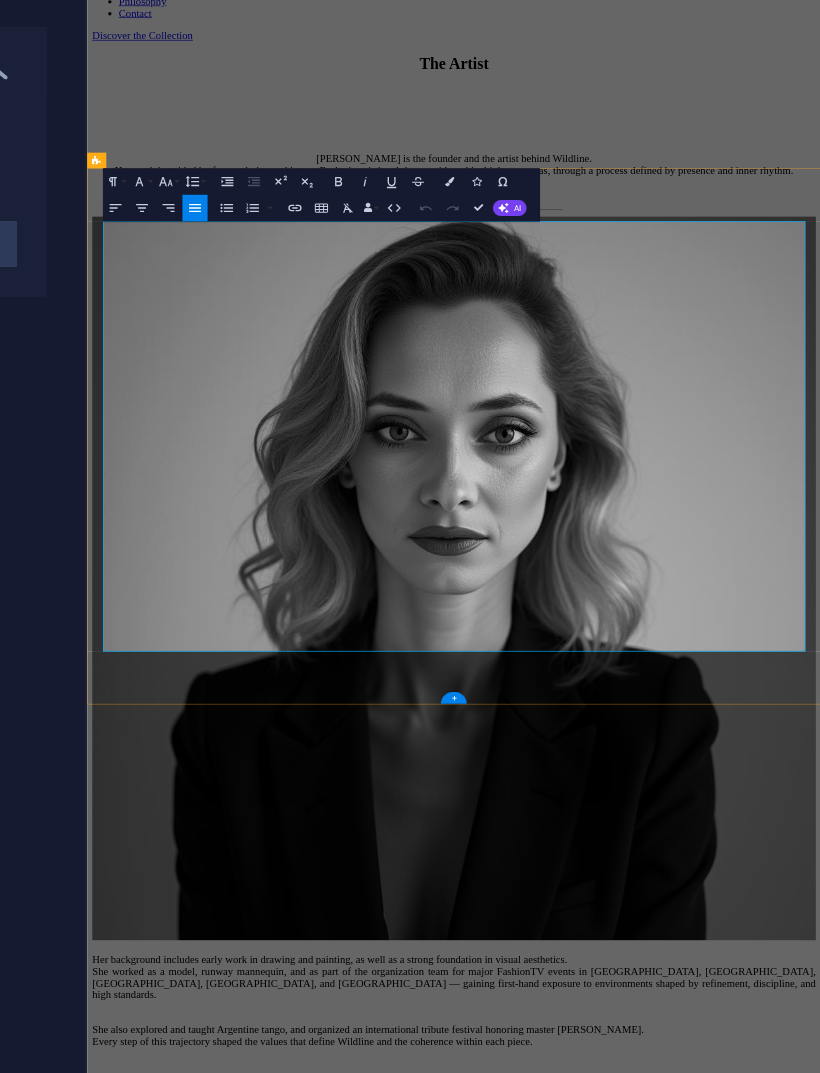 click on "It reflects a clear identity built on integrity, refinement, and truth." at bounding box center (302, 2040) 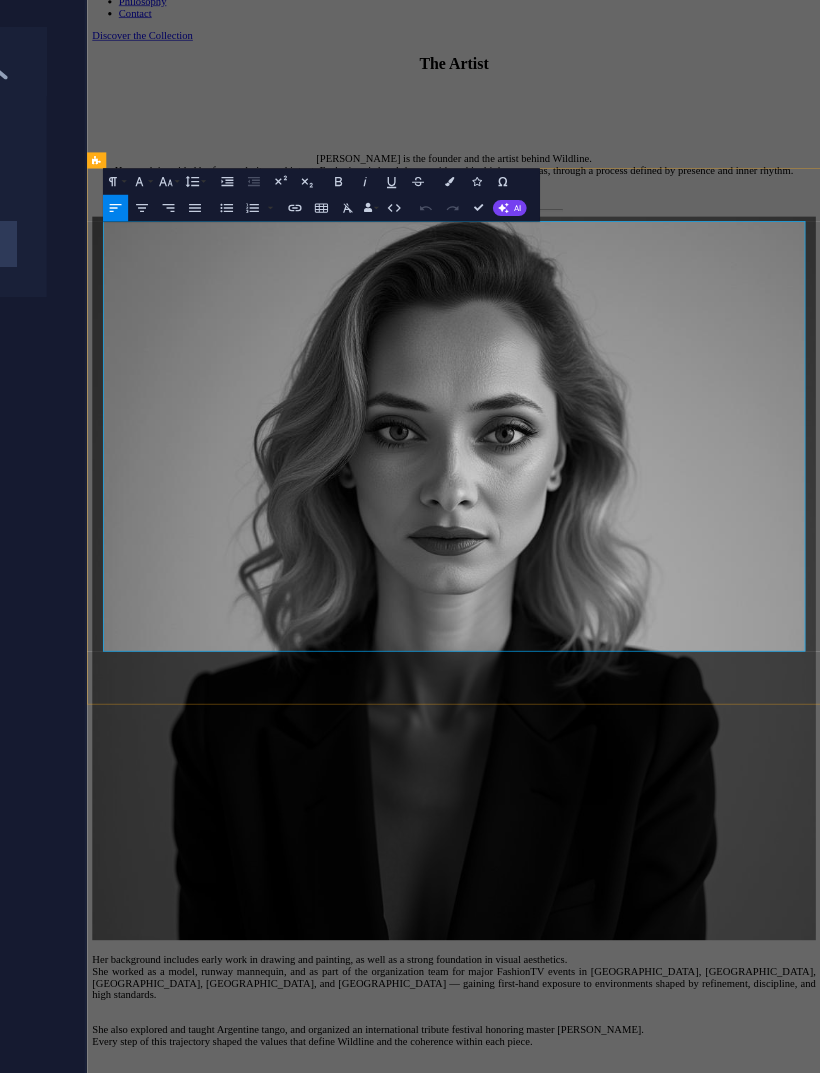 click on "Outside the studio, she finds clarity in movement and connection to the wild, especially through alpine trails and peak climbs." at bounding box center [640, 1810] 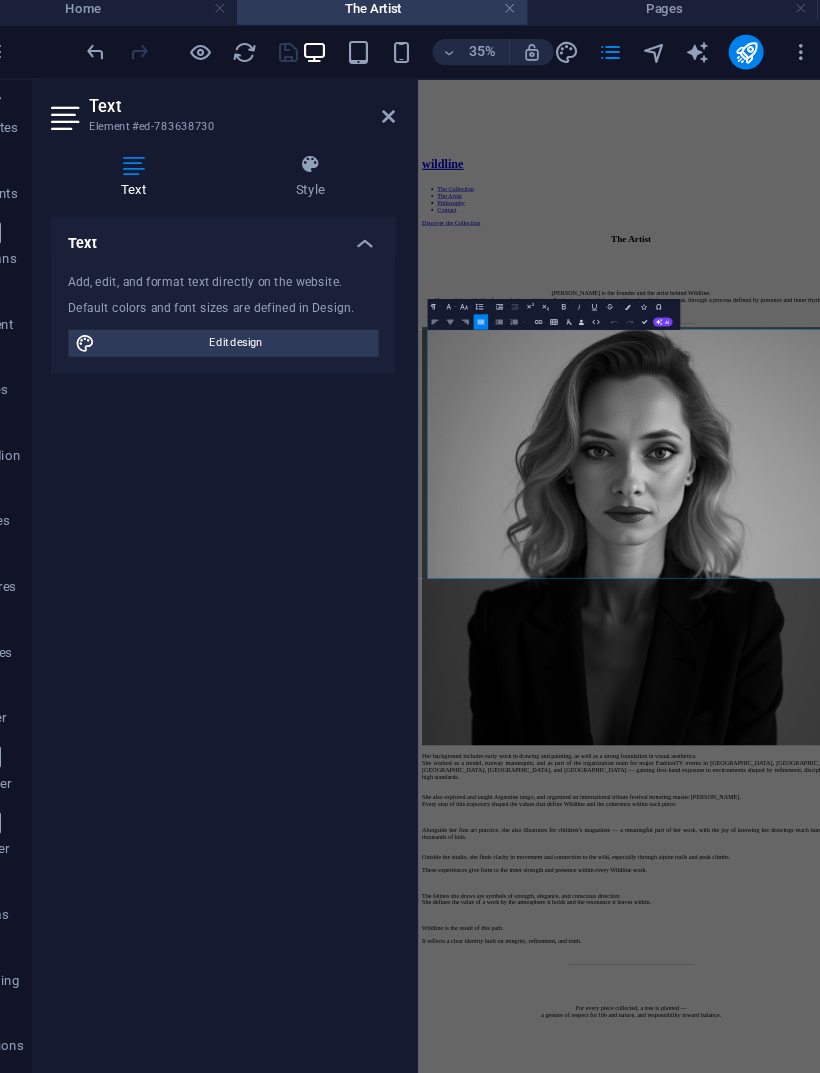 click on "Text" at bounding box center [175, 169] 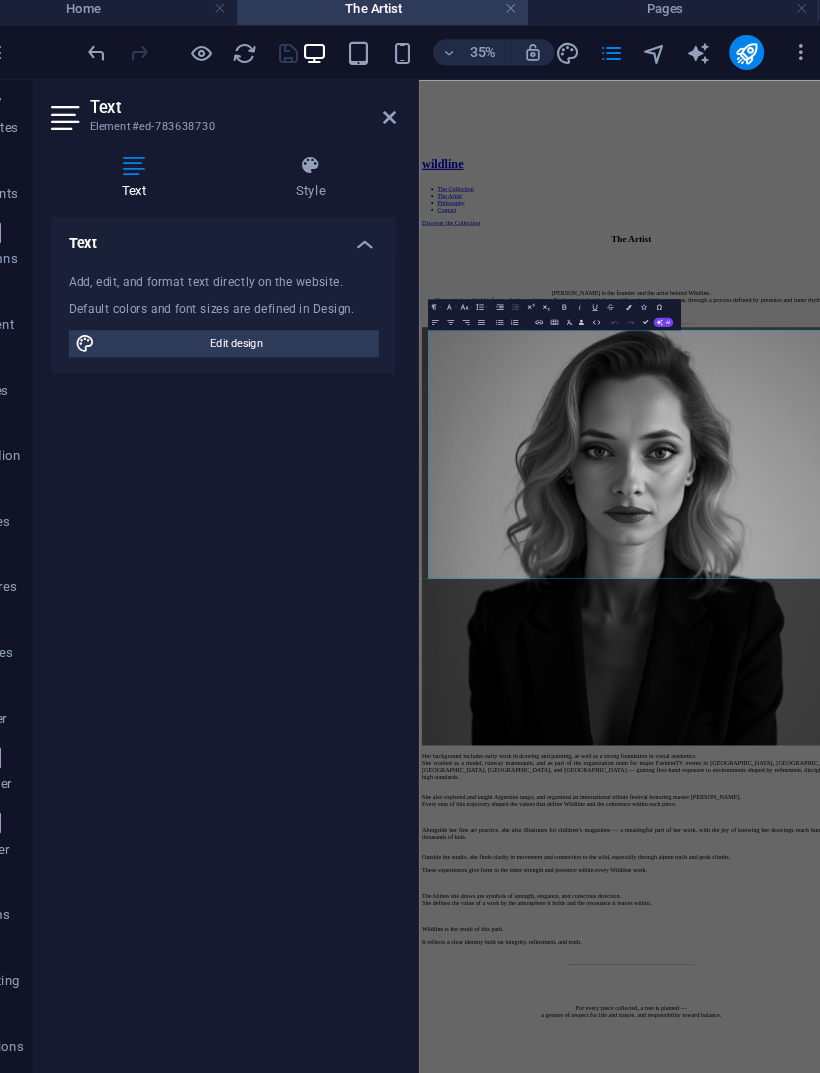 click on "Style" at bounding box center (333, 169) 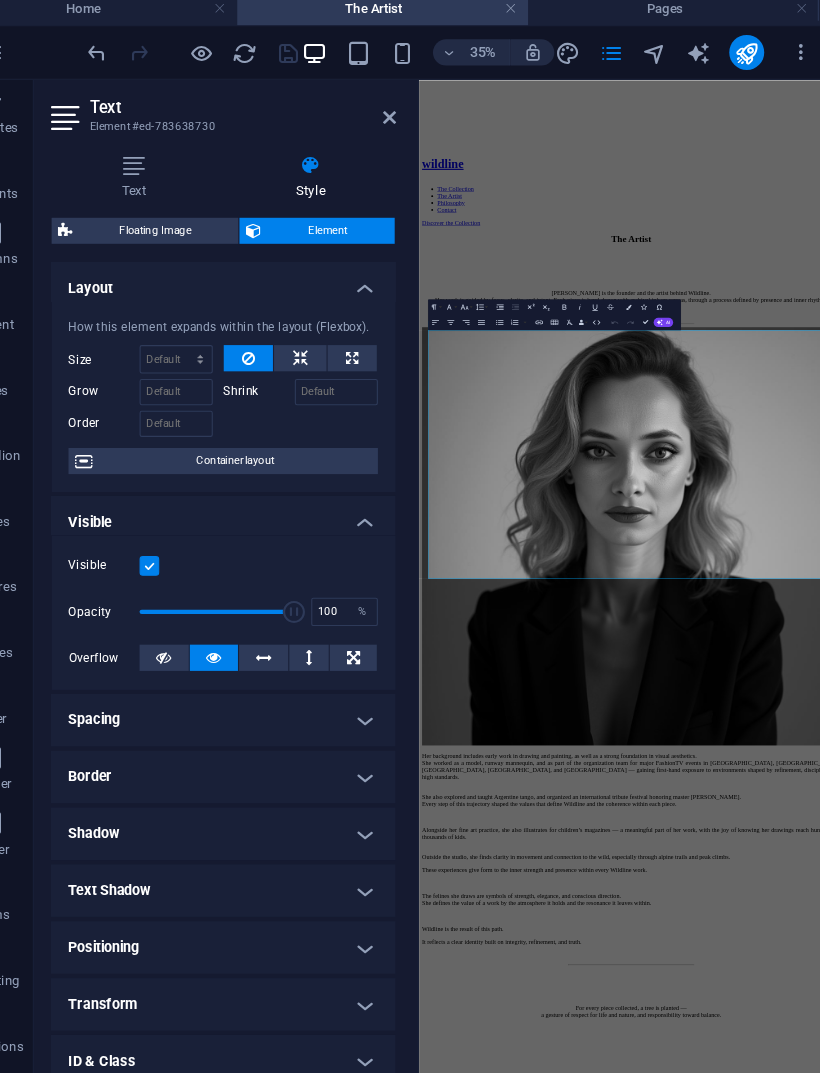 click on "Outside the studio, she finds clarity in movement and connection to the wild, especially through alpine trails and peak climbs." at bounding box center (972, 2100) 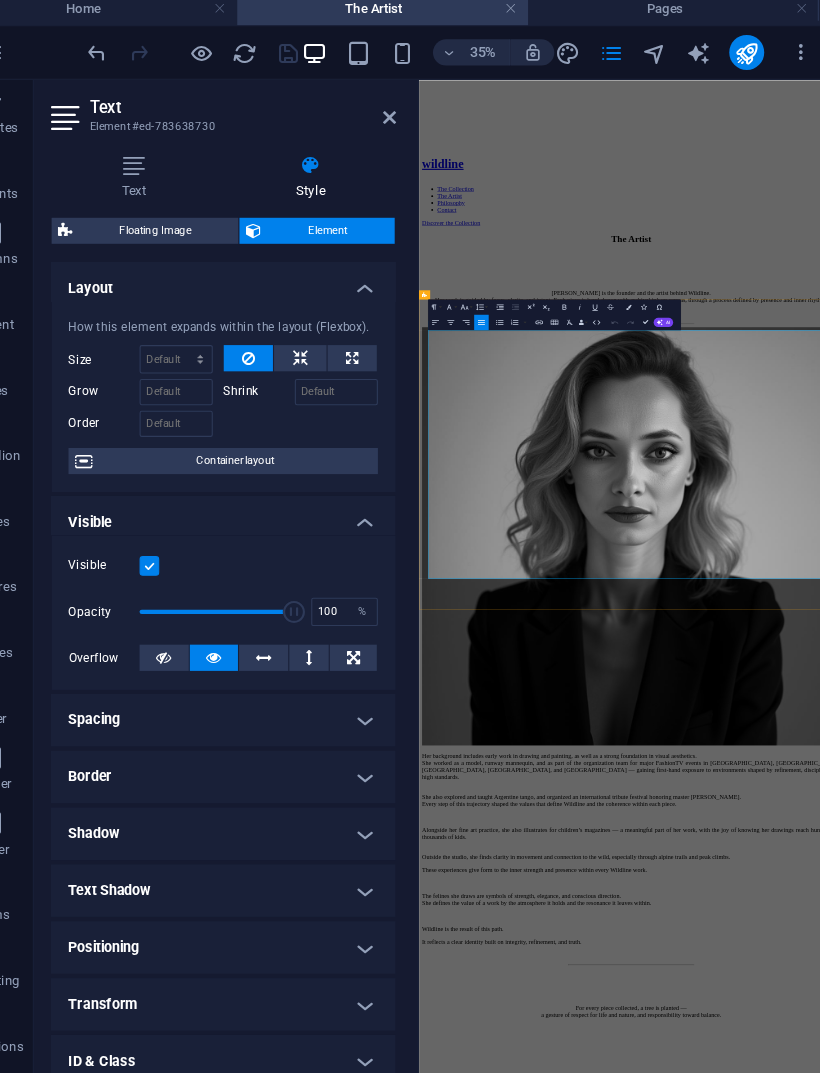 click on "Outside the studio, she finds clarity in movement and connection to the wild, especially through alpine trails and peak climbs." at bounding box center (972, 2100) 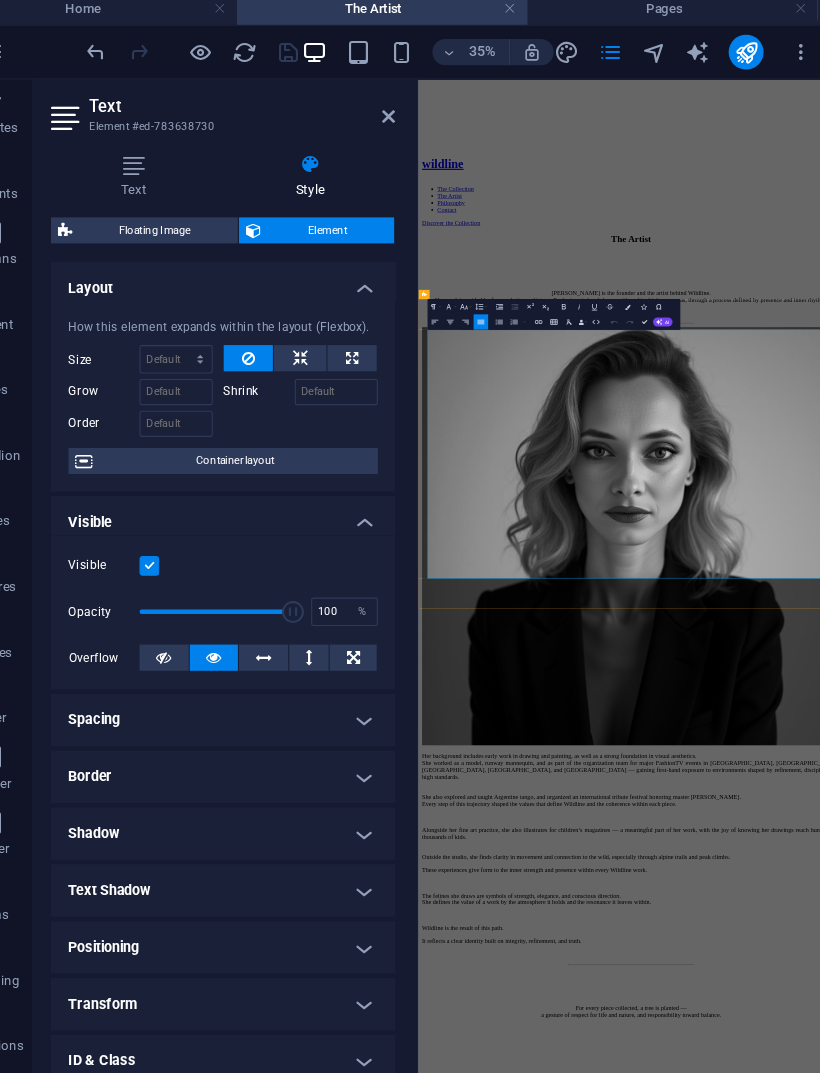 click on "The felines she draws are symbols of strength, elegance, and conscious direction. She defines the value of a work by the atmosphere it holds and the resonance it leaves within." at bounding box center [972, 2220] 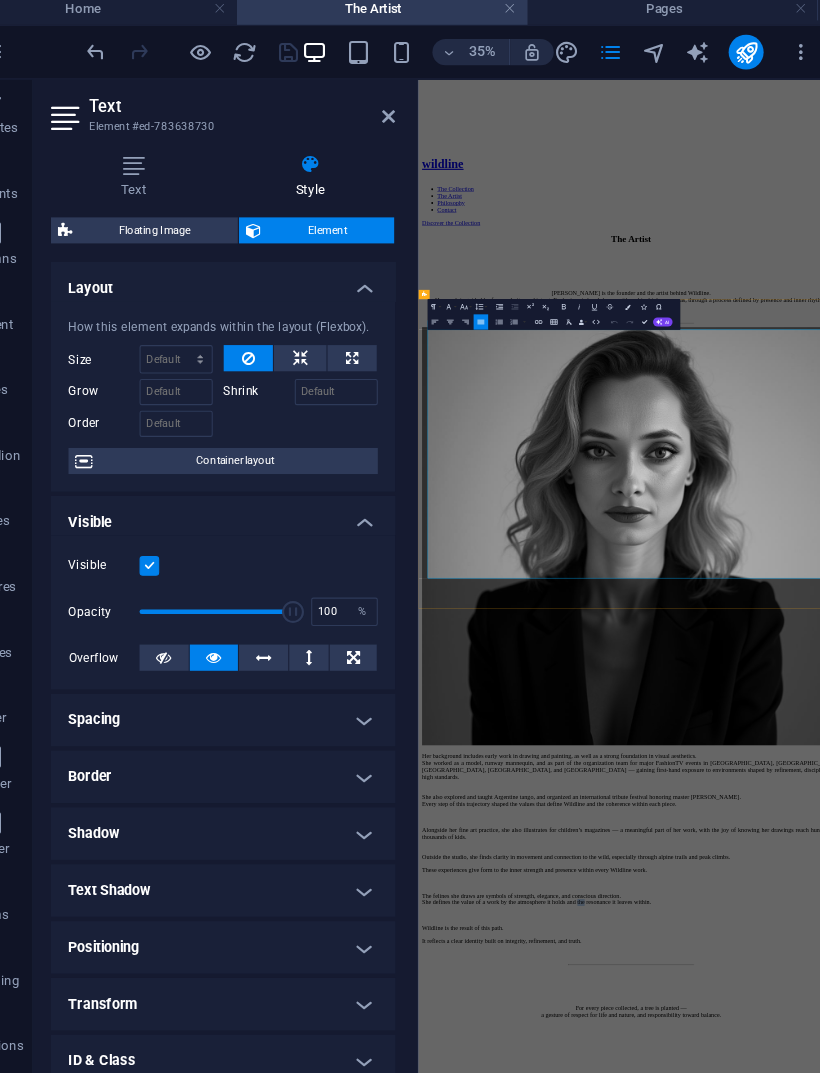 click on "The felines she draws are symbols of strength, elegance, and conscious direction. She defines the value of a work by the atmosphere it holds and the resonance it leaves within." at bounding box center [972, 2220] 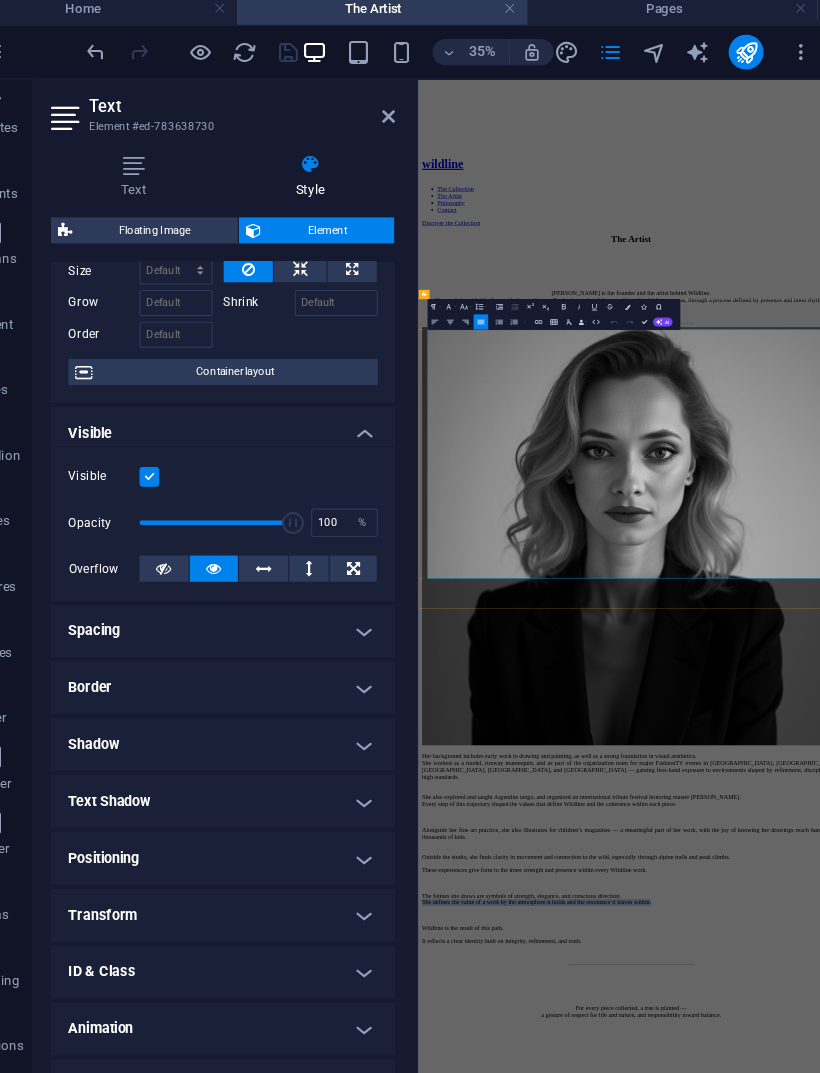 scroll, scrollTop: 80, scrollLeft: 0, axis: vertical 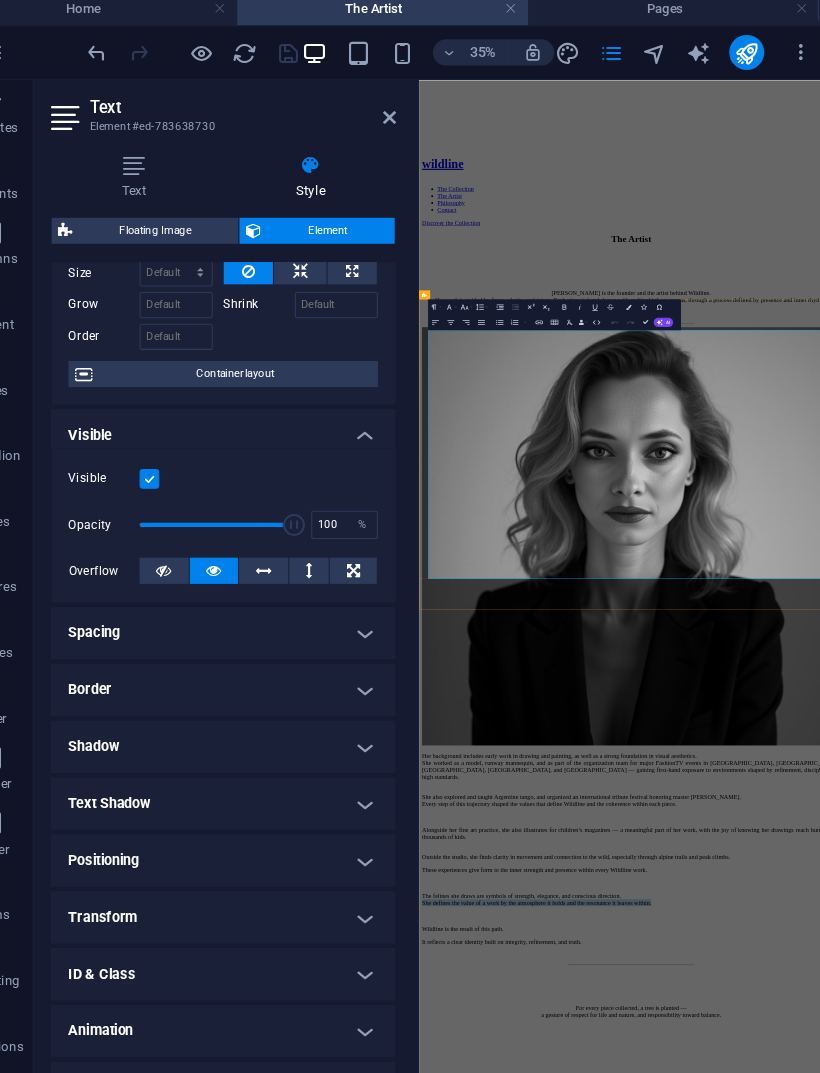 click on "It reflects a clear identity built on integrity, refinement, and truth." at bounding box center [972, 2331] 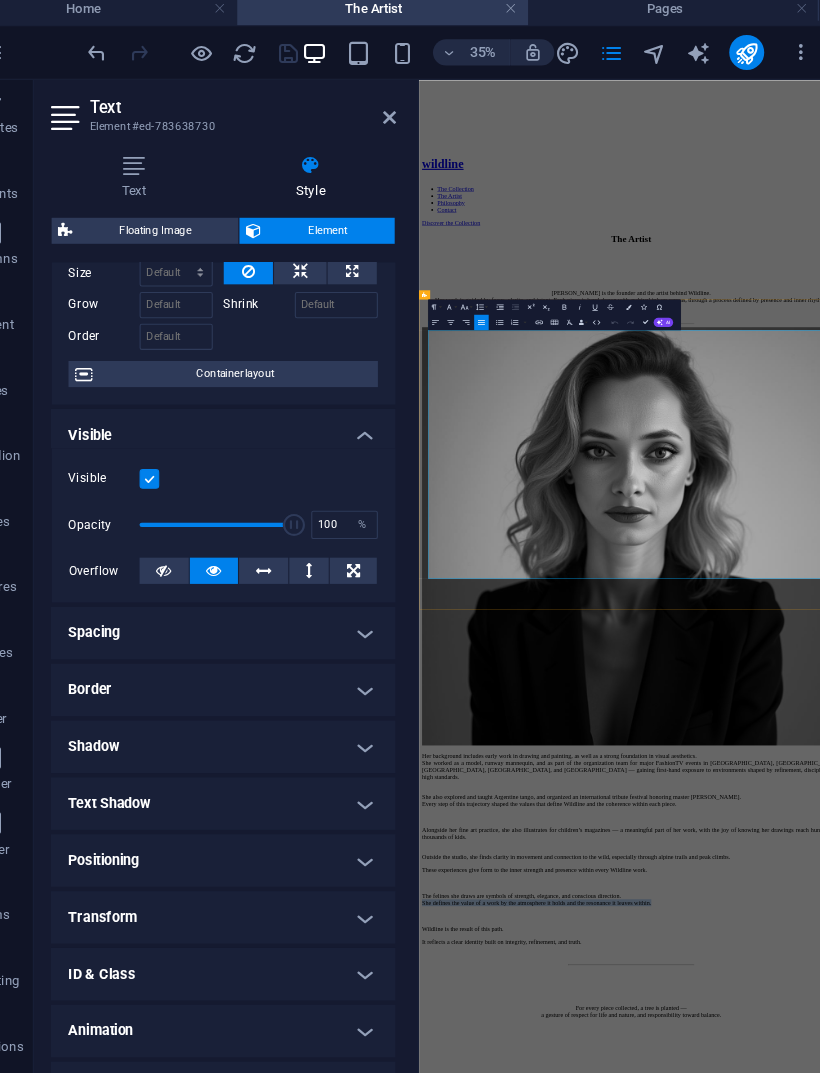 click on "It reflects a clear identity built on integrity, refinement, and truth." at bounding box center (634, 2330) 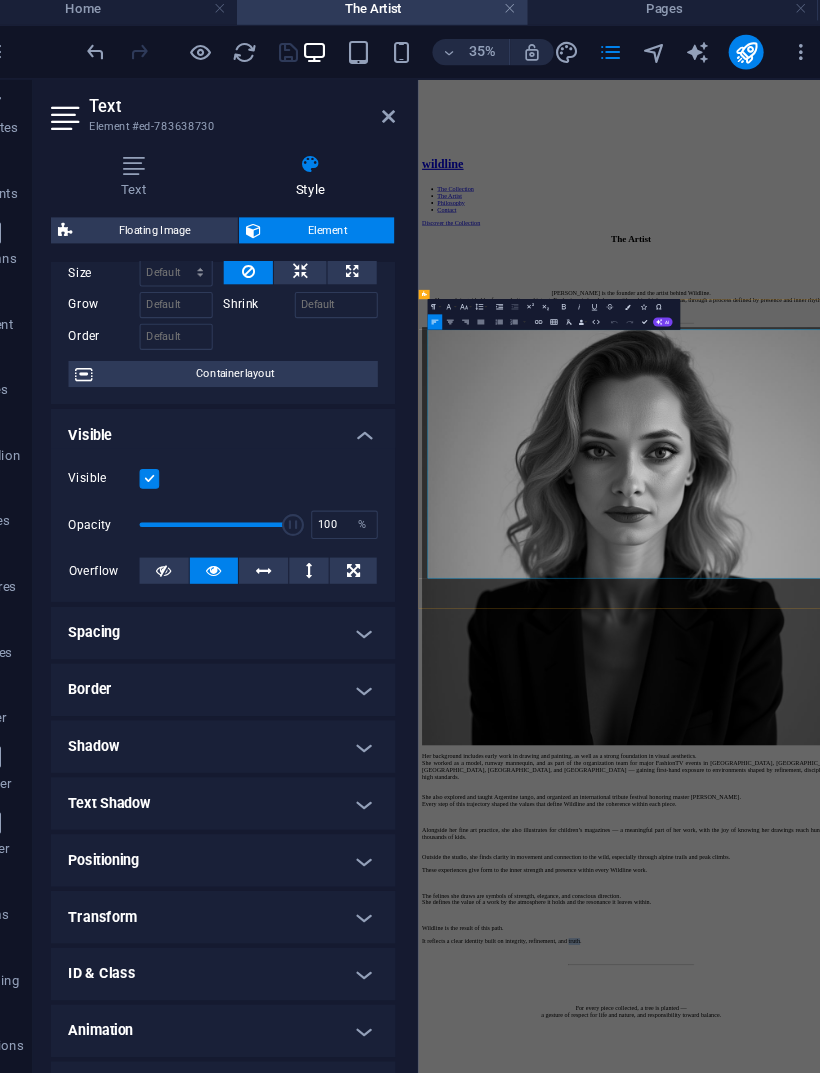 click on "It reflects a clear identity built on integrity, refinement, and truth." at bounding box center [634, 2330] 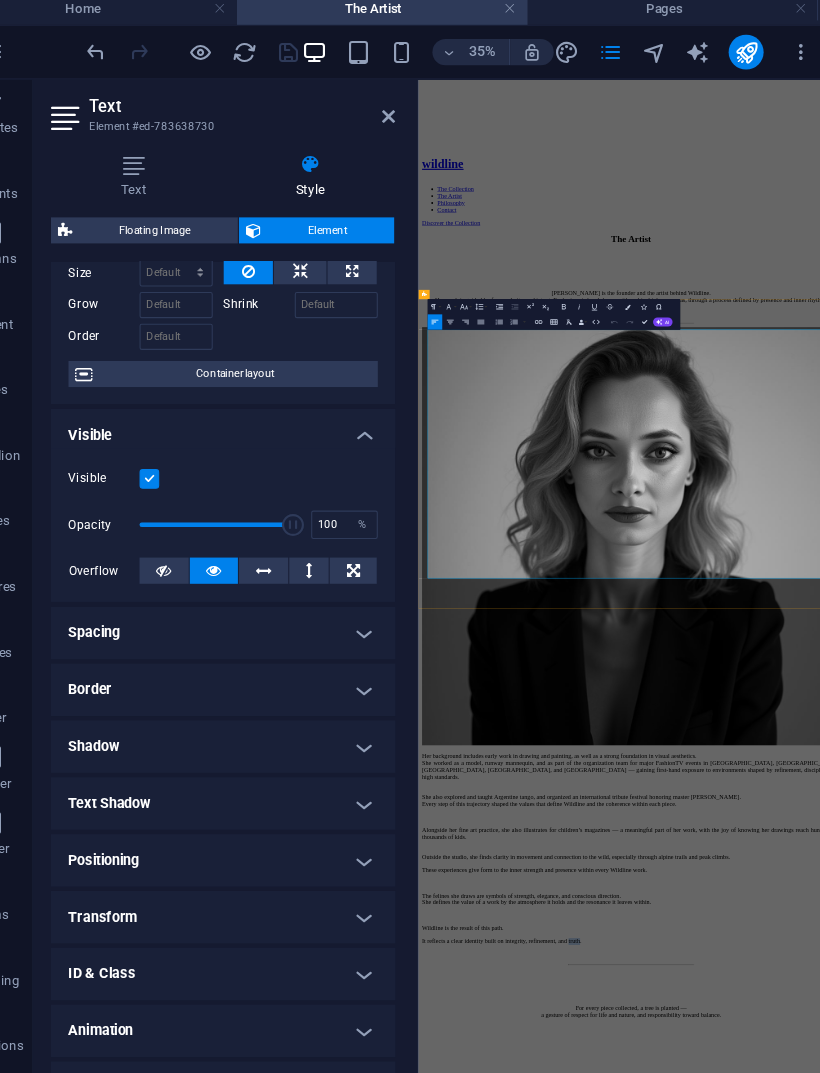 click on "It reflects a clear identity built on integrity, refinement, and truth." at bounding box center [634, 2330] 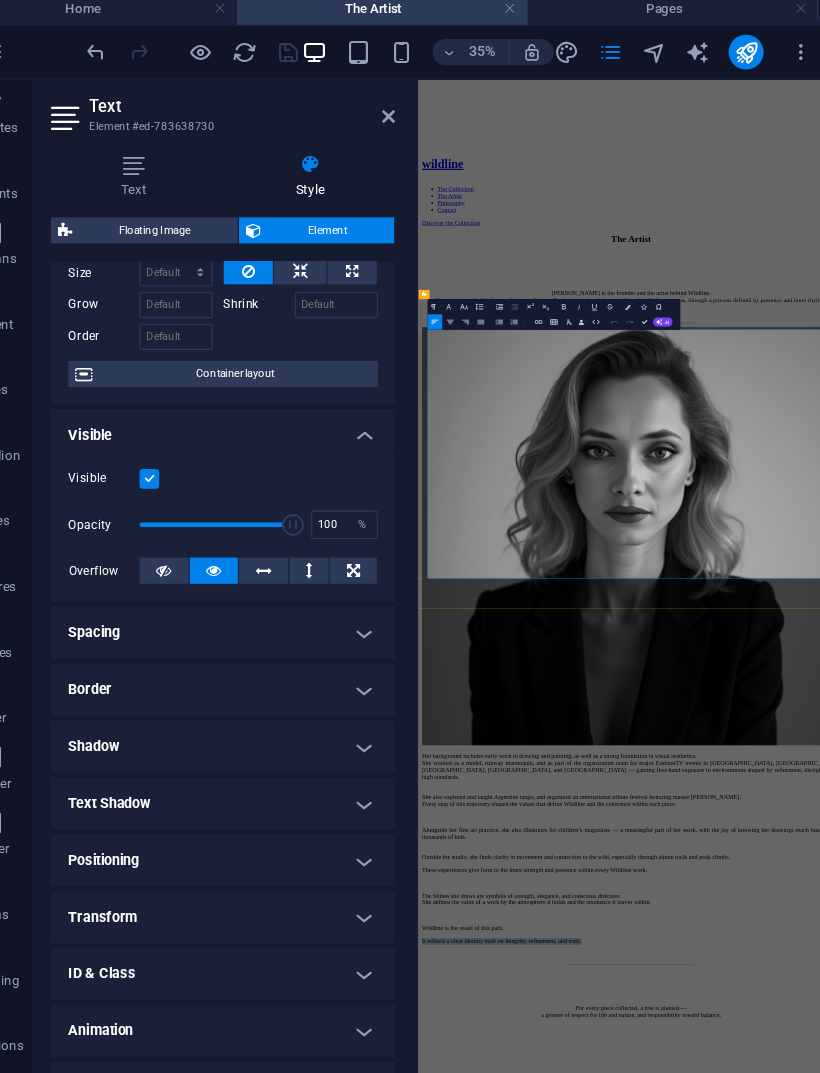 type 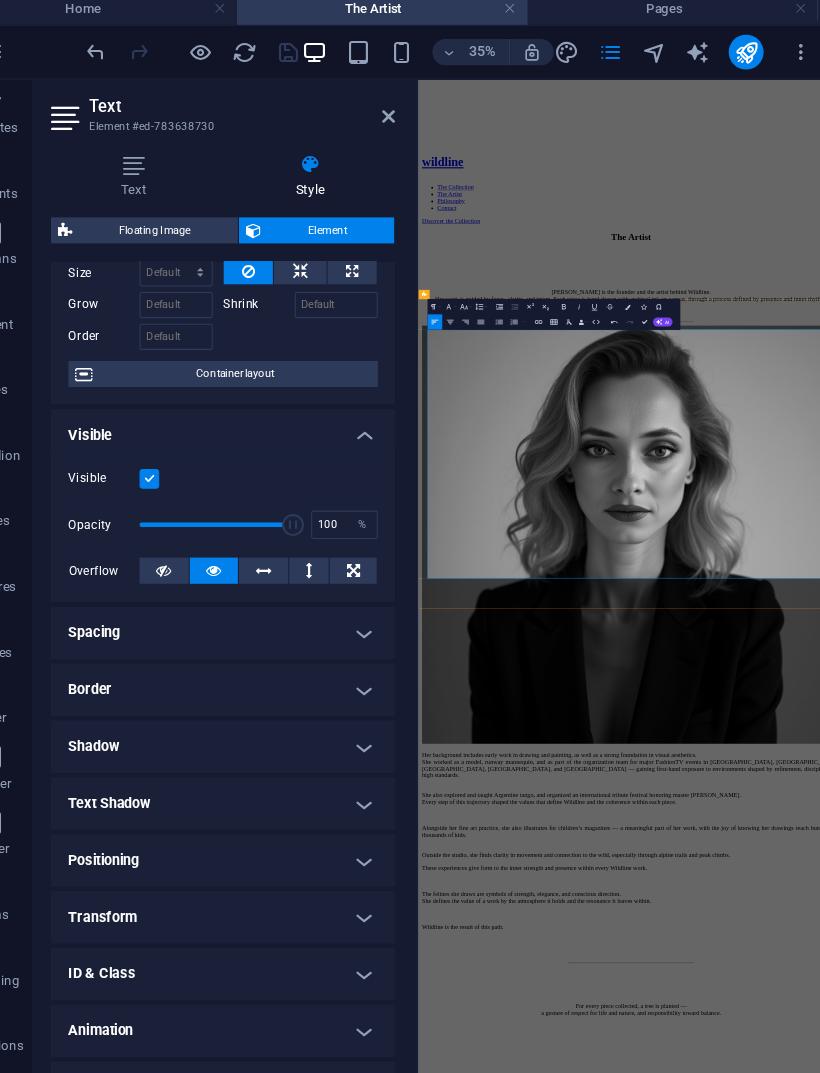 click at bounding box center (137, 55) 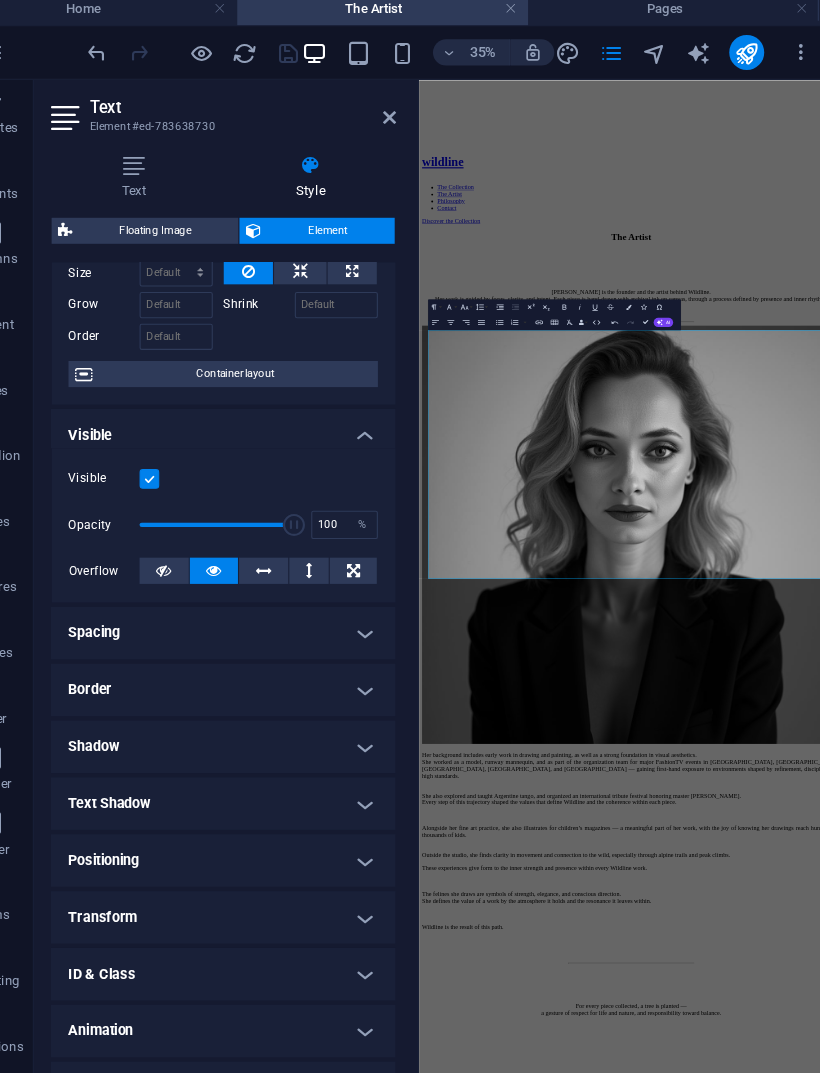 click at bounding box center [137, 55] 